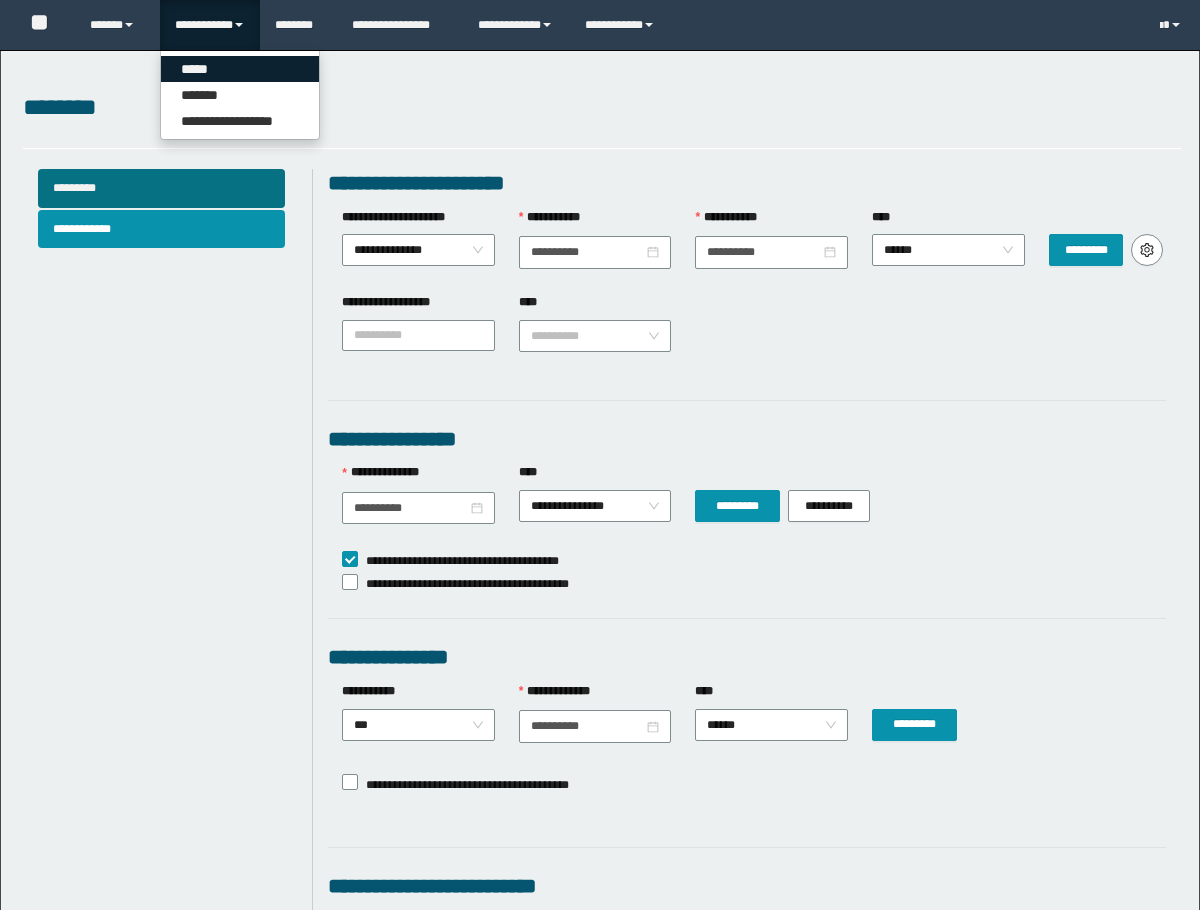 scroll, scrollTop: 0, scrollLeft: 0, axis: both 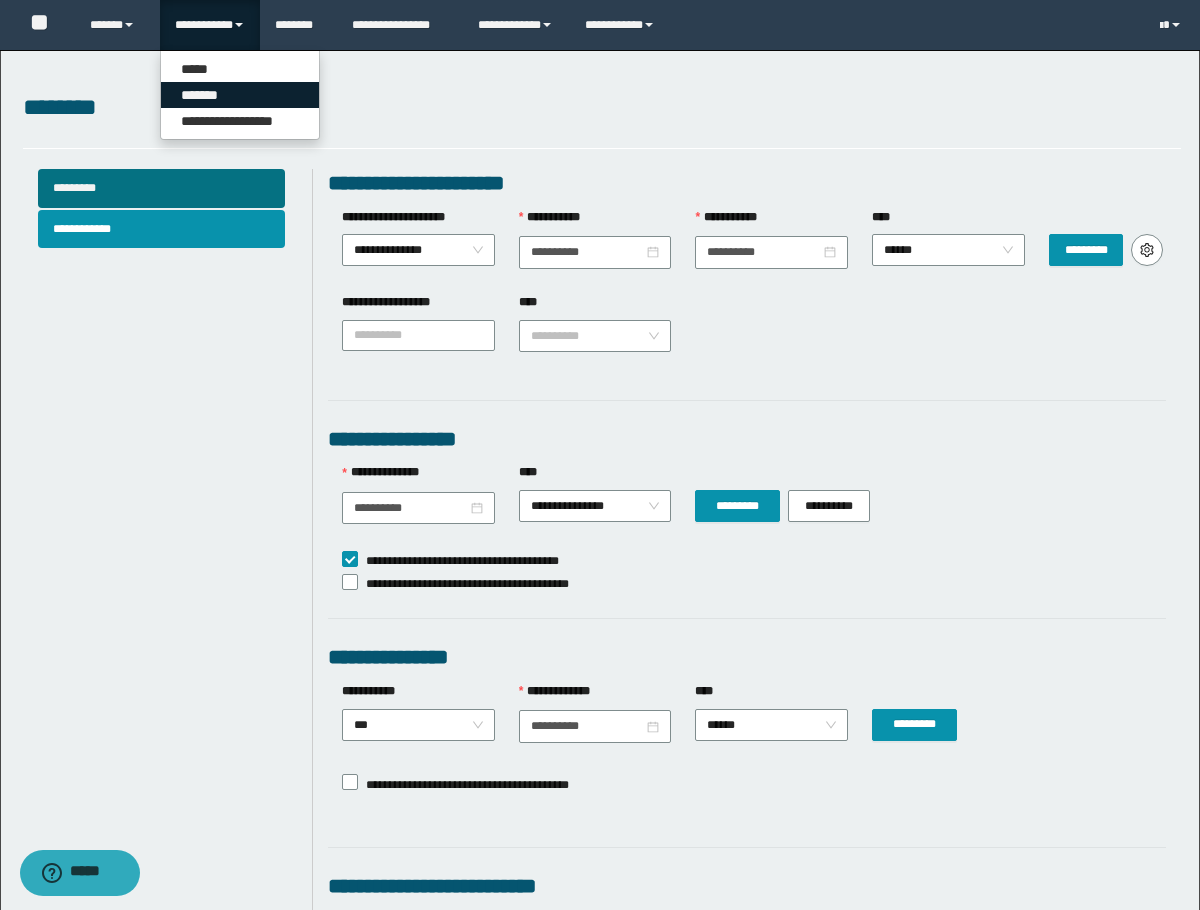 click on "*******" at bounding box center [240, 95] 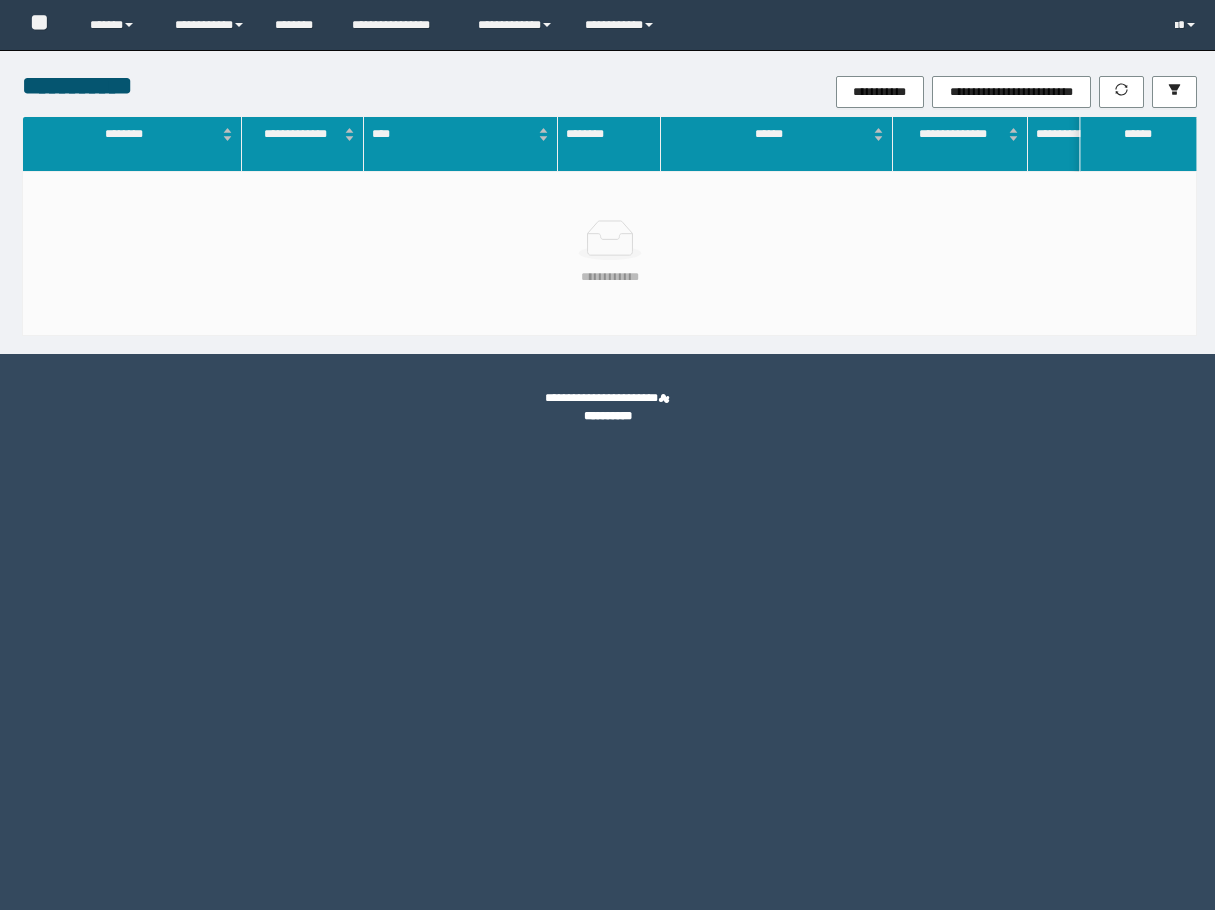 scroll, scrollTop: 0, scrollLeft: 0, axis: both 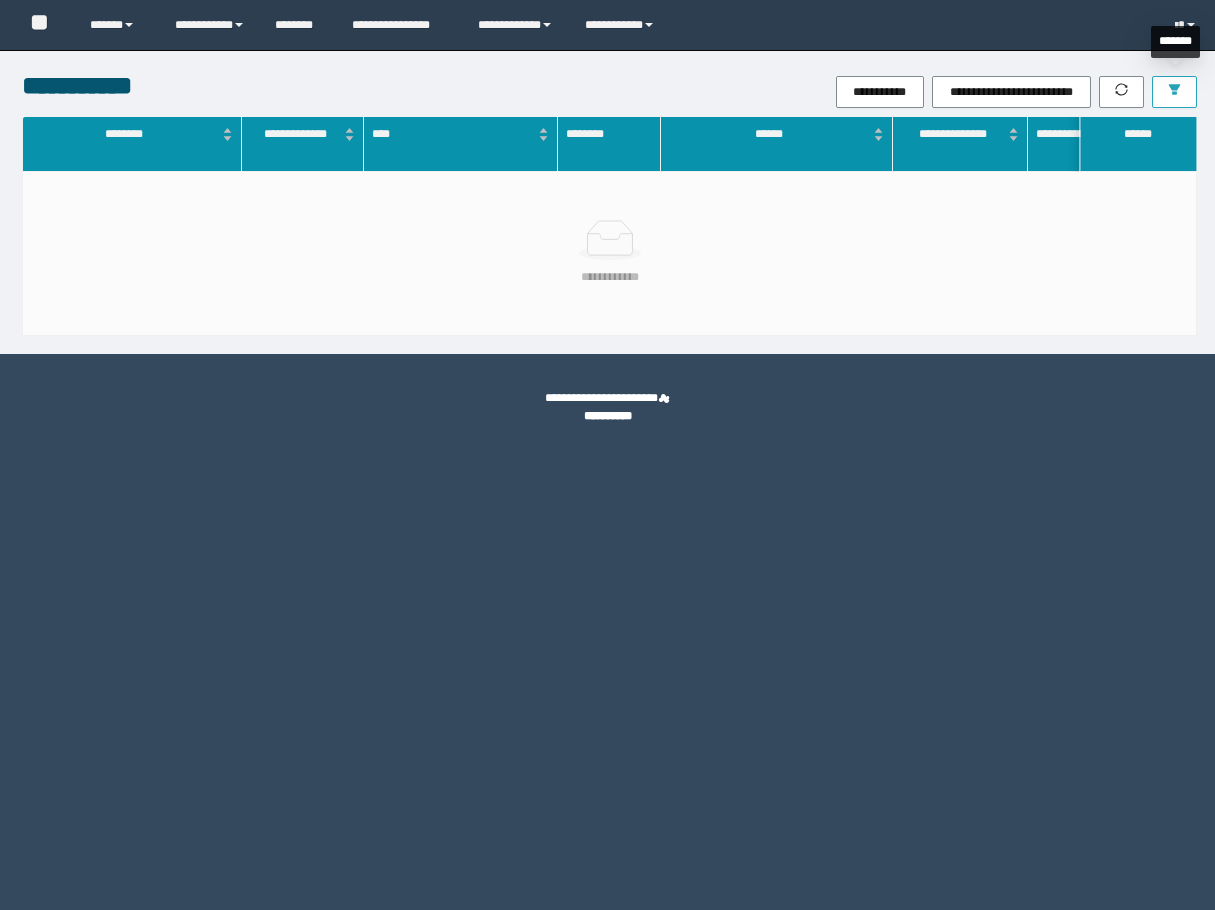 click at bounding box center [1174, 92] 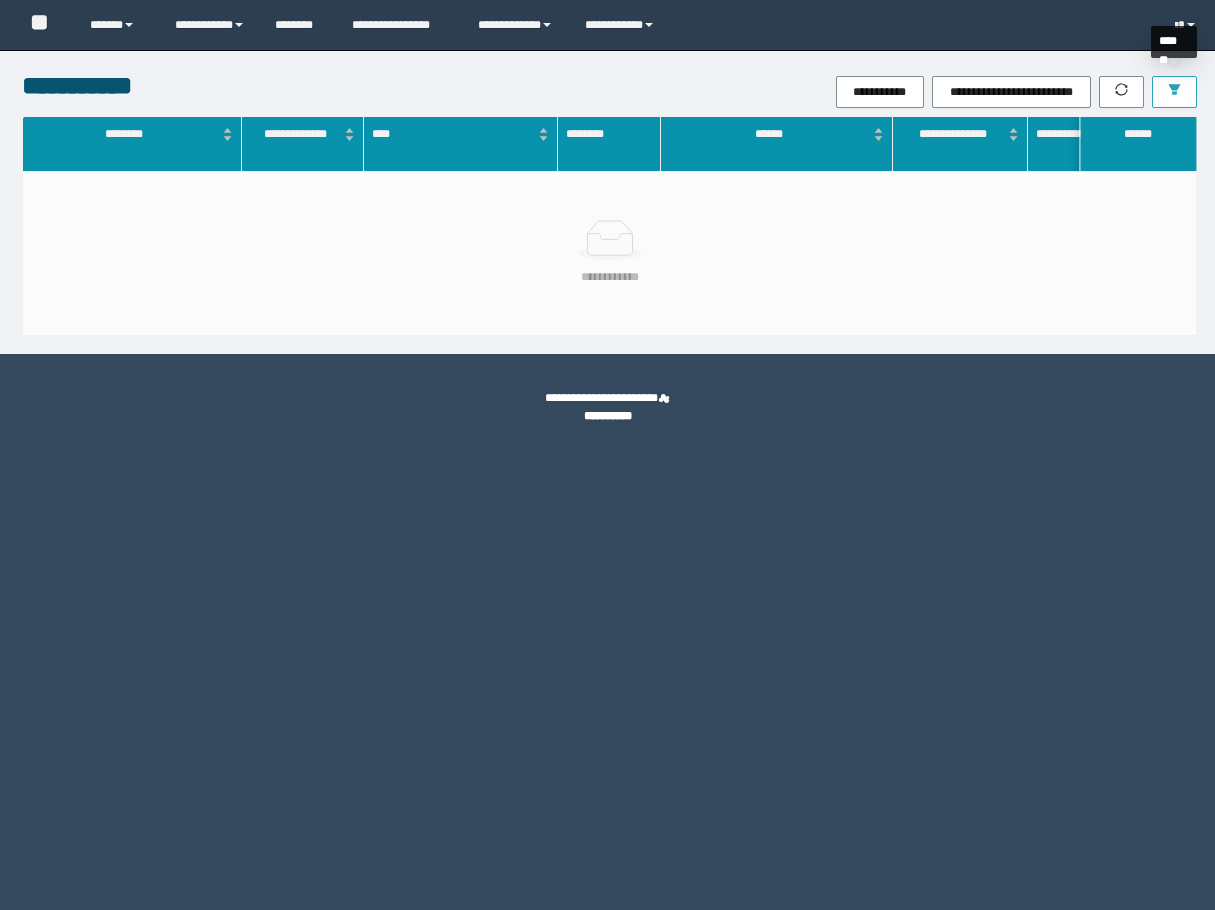 scroll, scrollTop: 0, scrollLeft: 0, axis: both 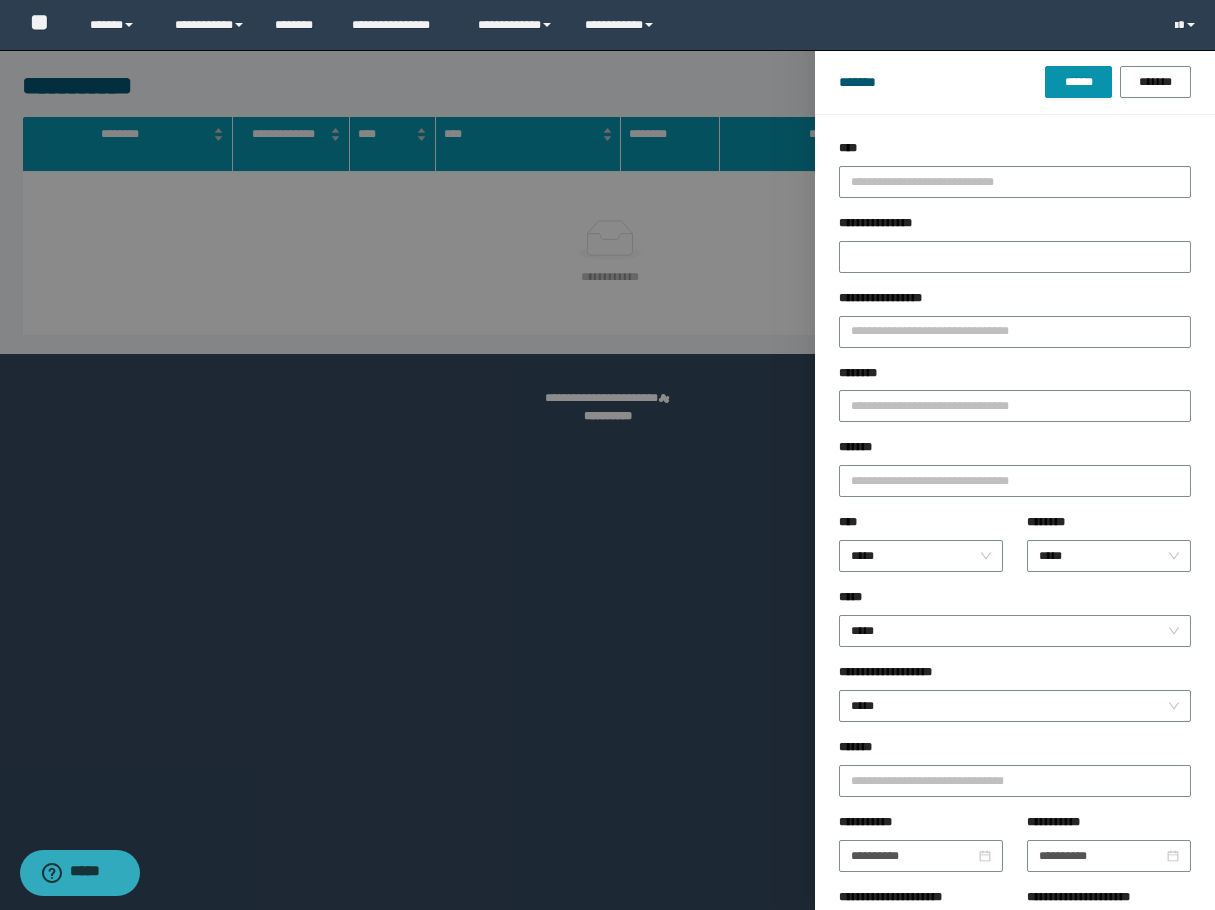 click on "********" at bounding box center (1015, 377) 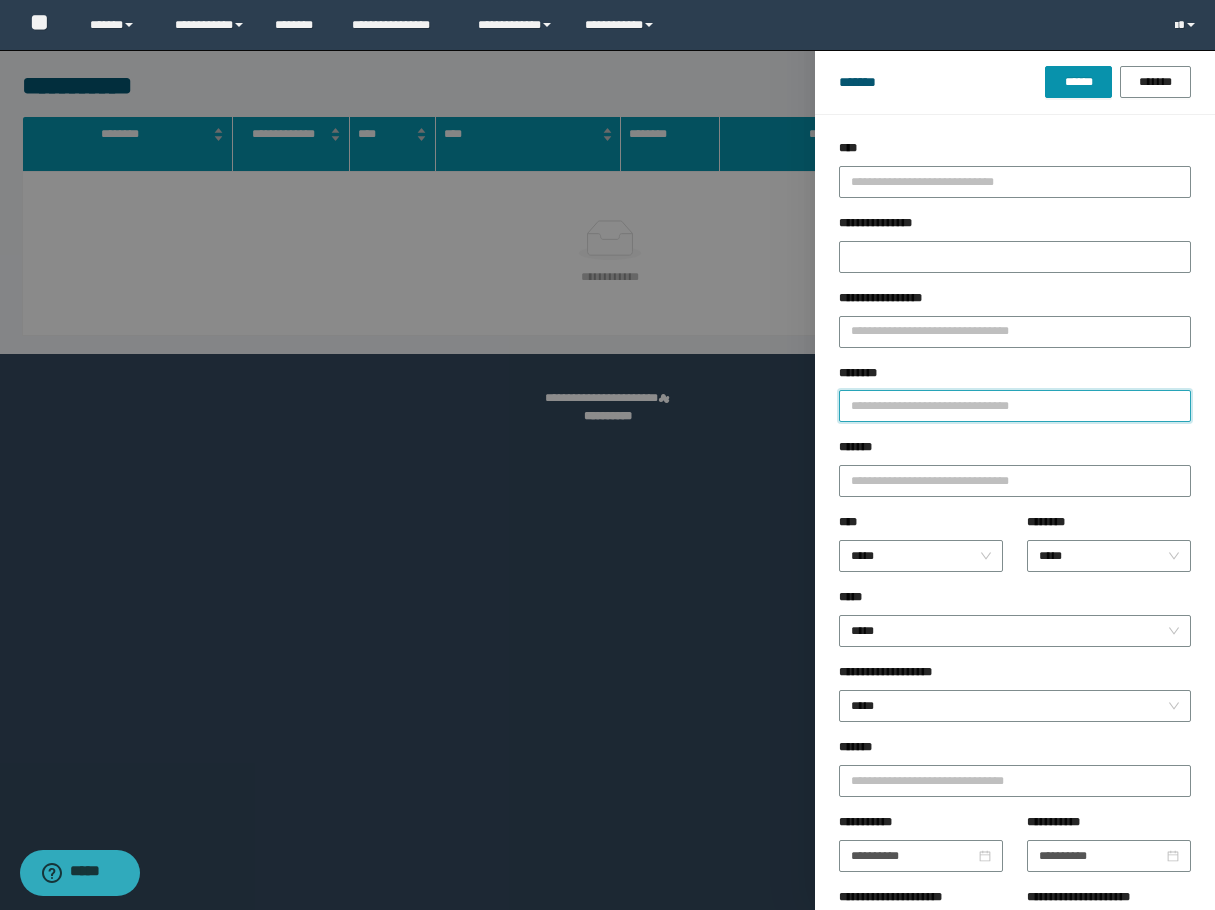 click on "********" at bounding box center [1015, 406] 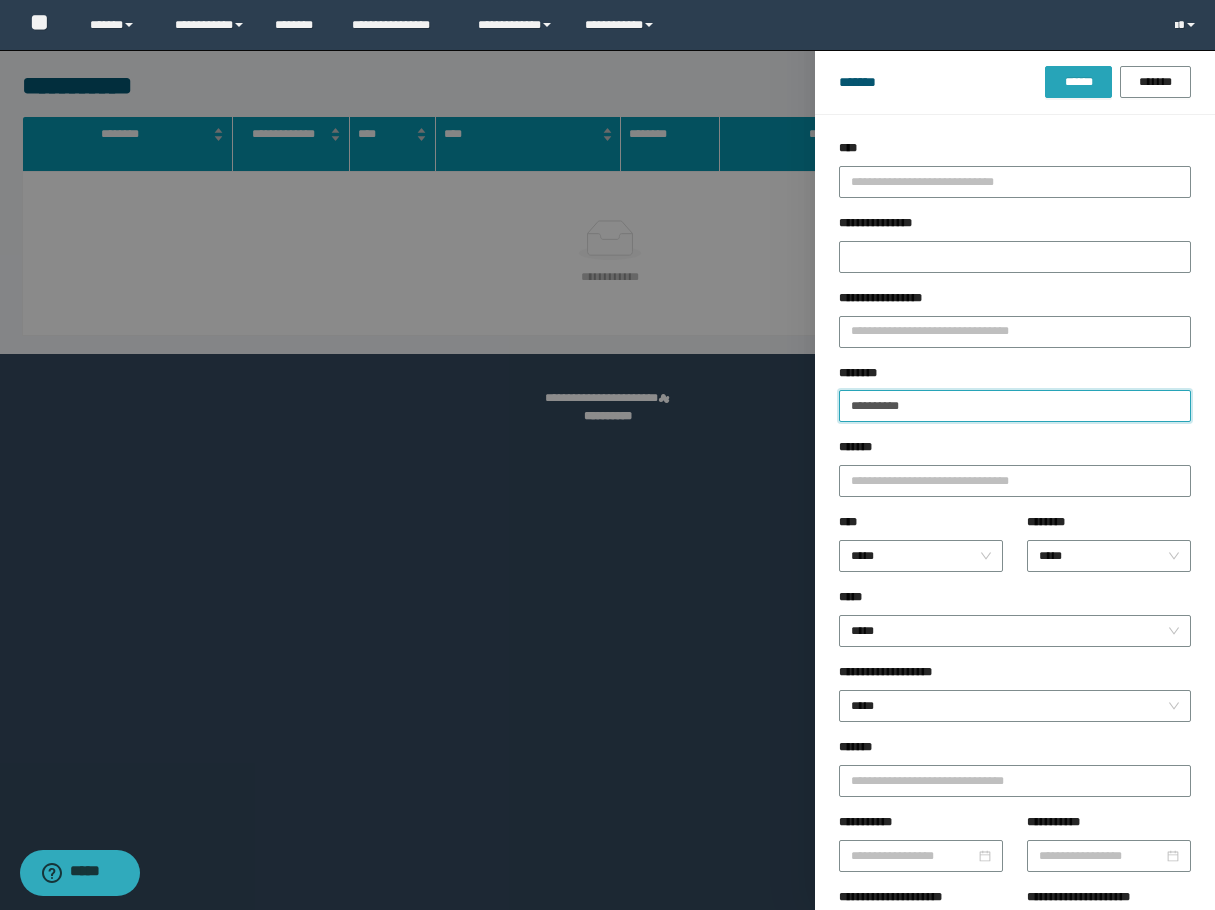 type on "**********" 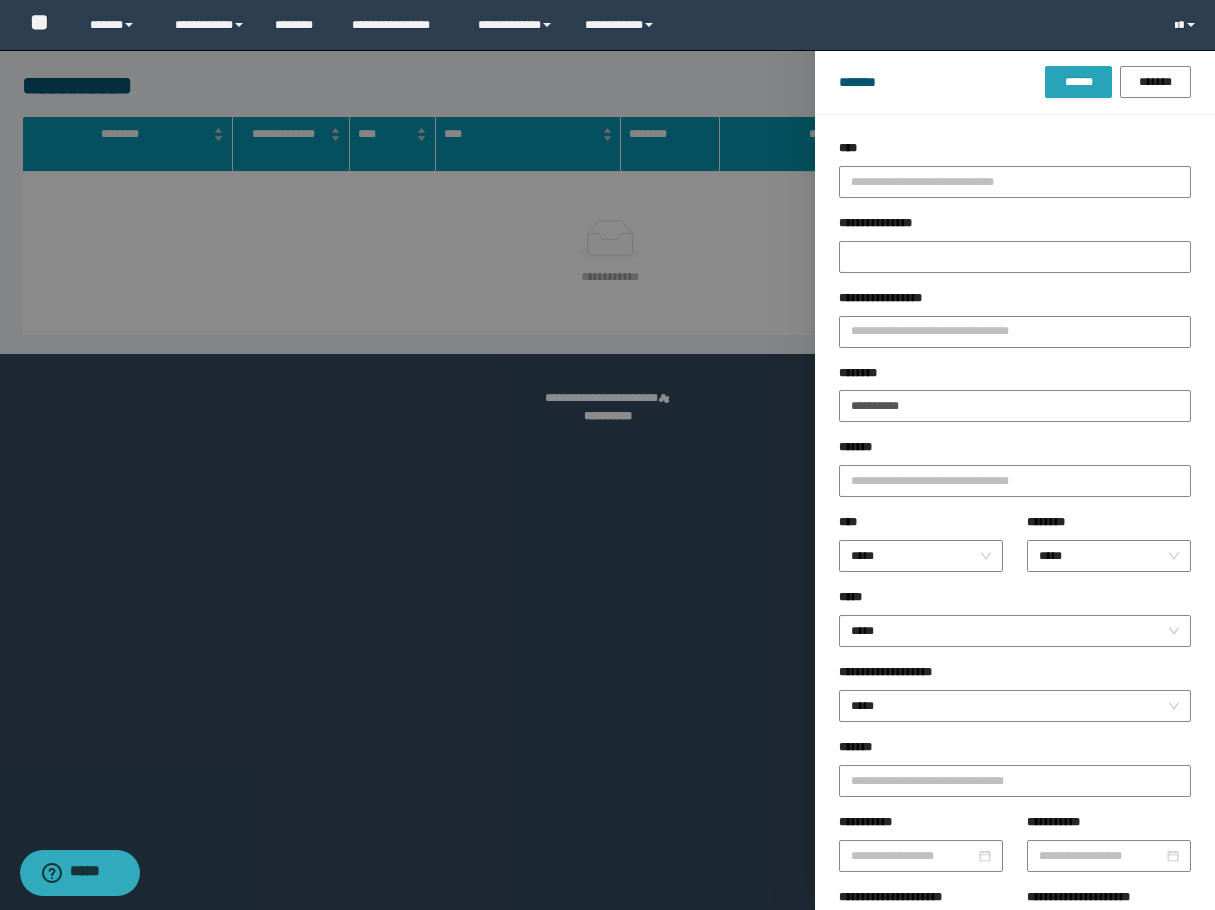 click on "******" at bounding box center [1078, 82] 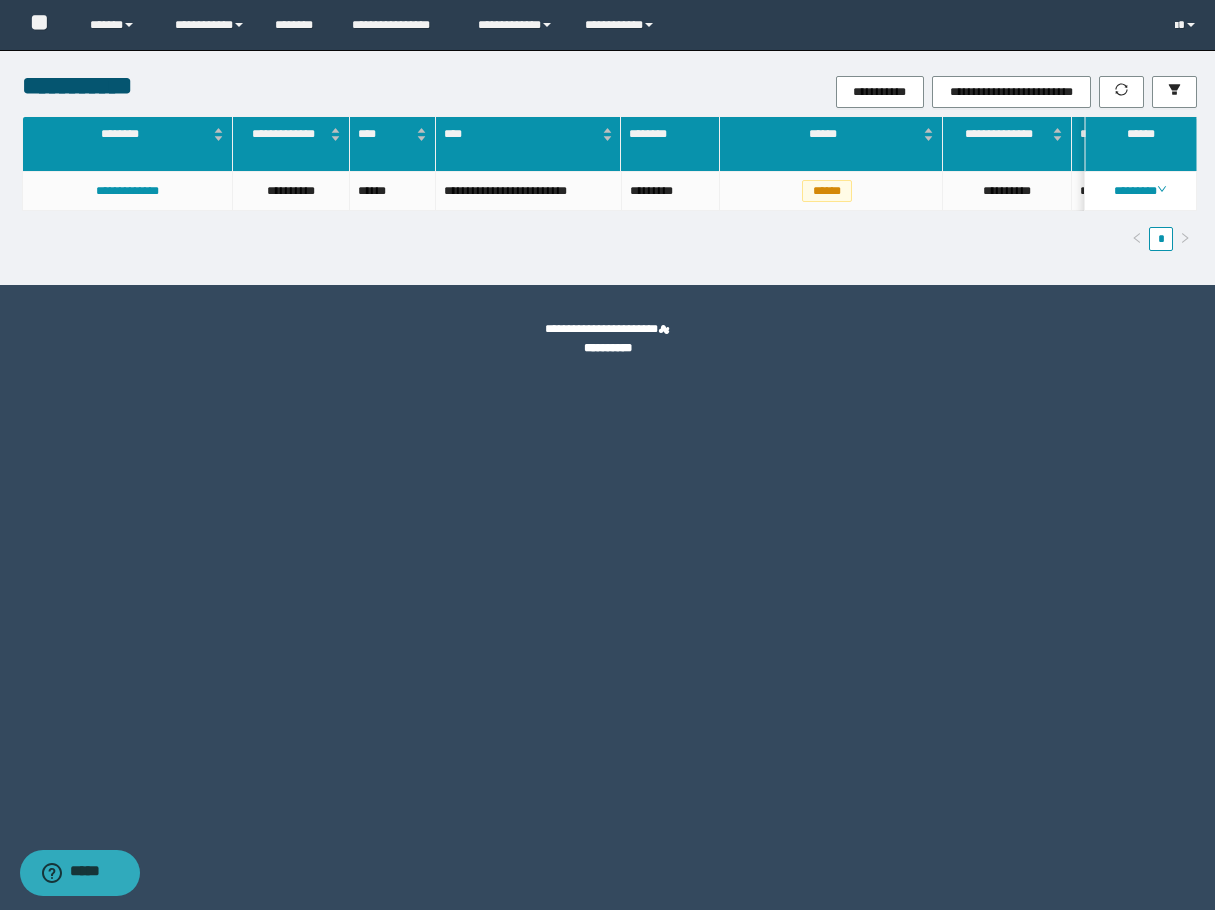 drag, startPoint x: 958, startPoint y: 533, endPoint x: 1127, endPoint y: 402, distance: 213.82703 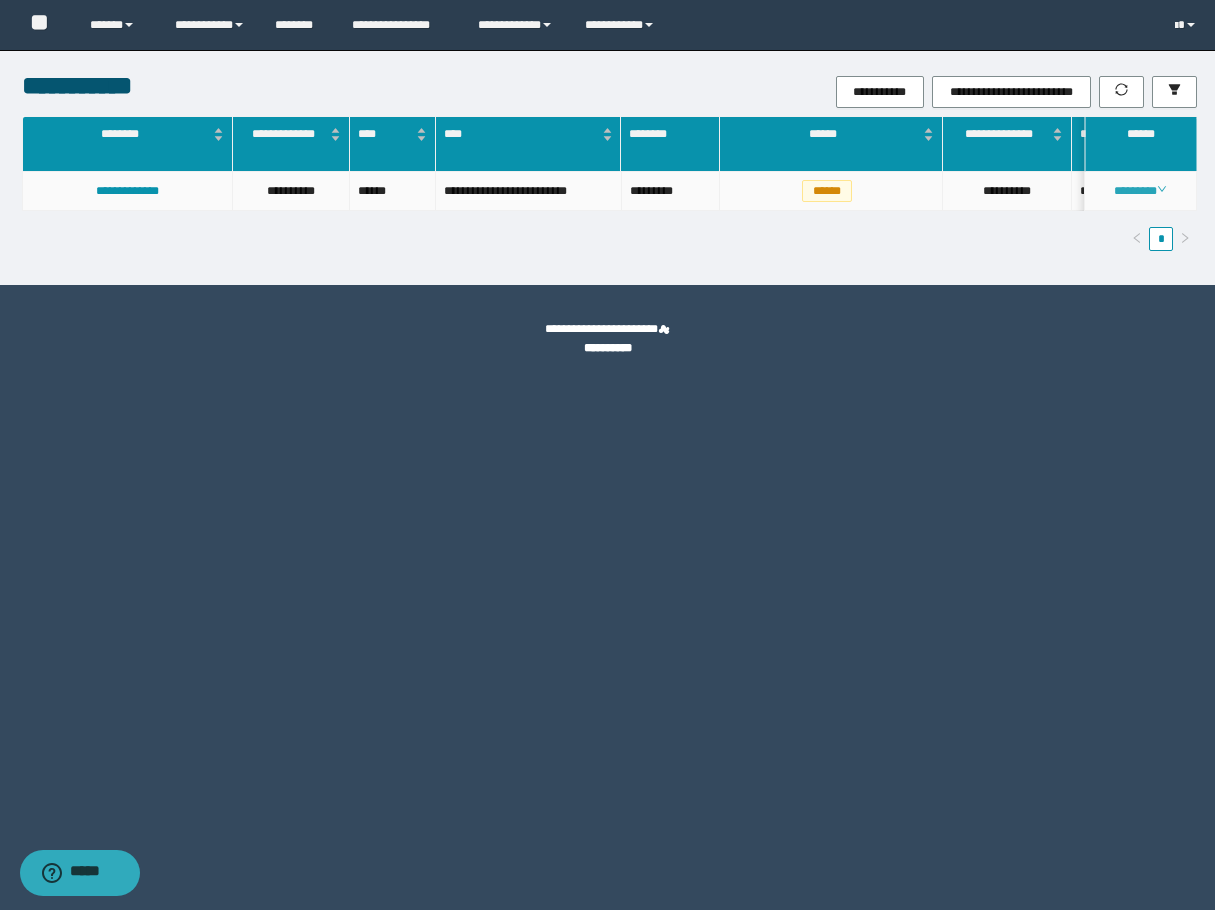 click on "********" at bounding box center (1140, 191) 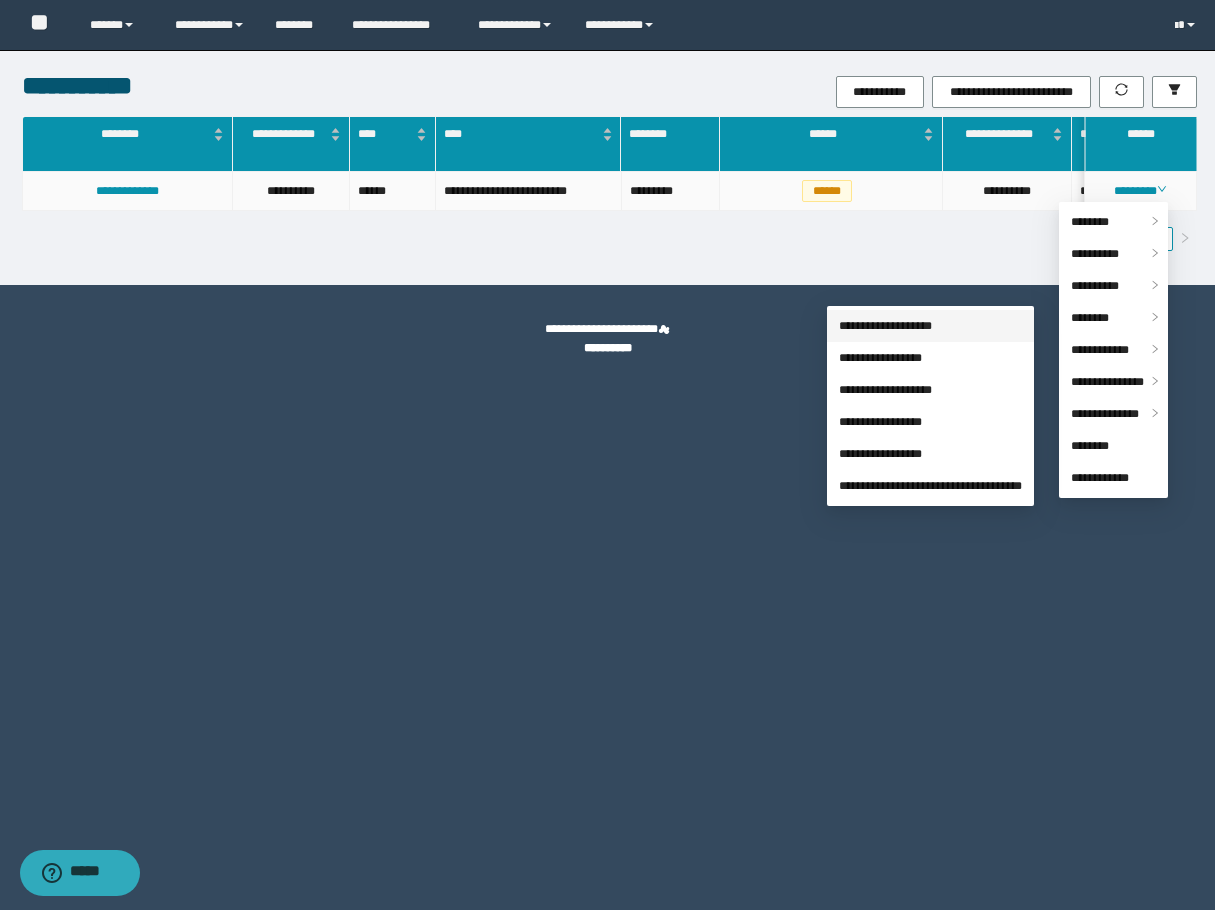 click on "**********" at bounding box center [885, 326] 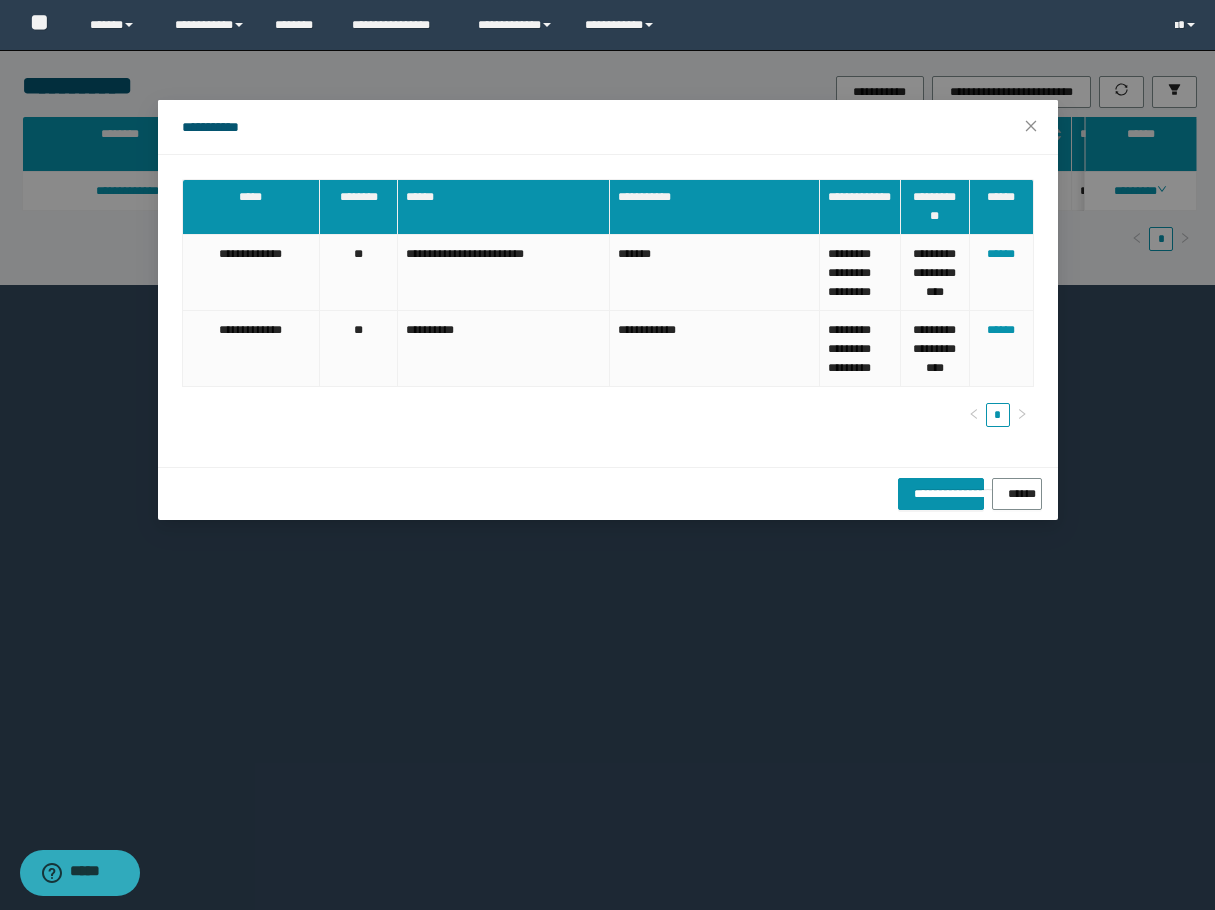 click on "**********" at bounding box center (607, 455) 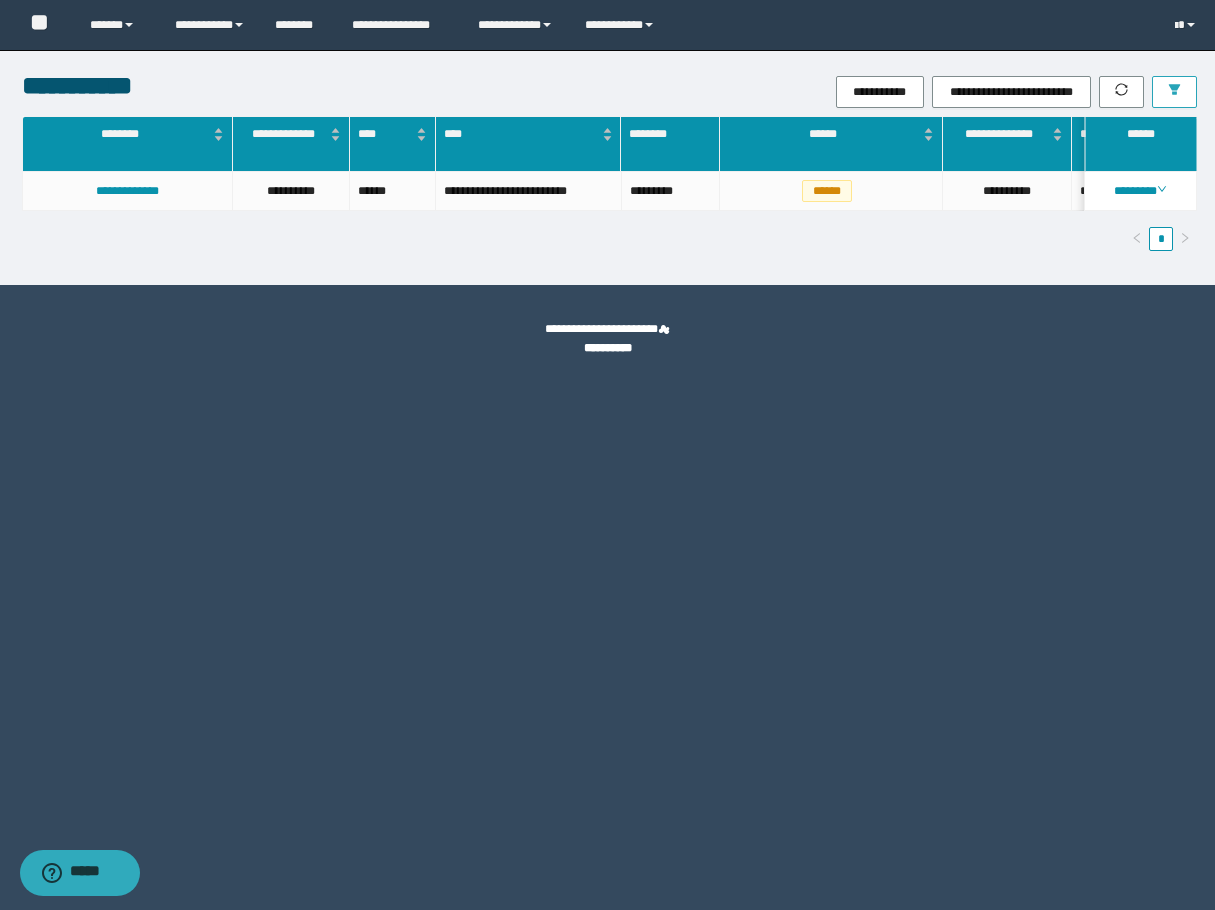 click at bounding box center [1174, 92] 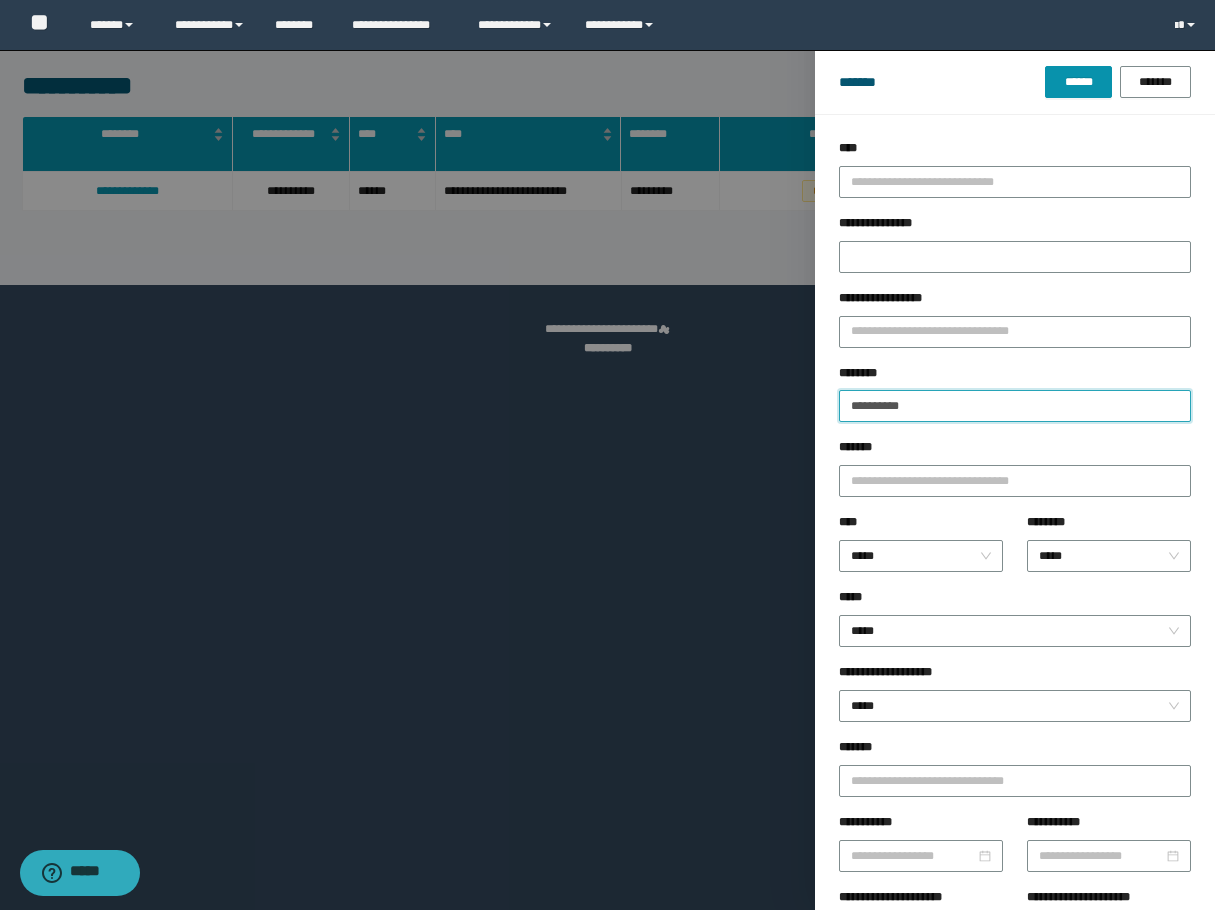 drag, startPoint x: 942, startPoint y: 403, endPoint x: 787, endPoint y: 411, distance: 155.20631 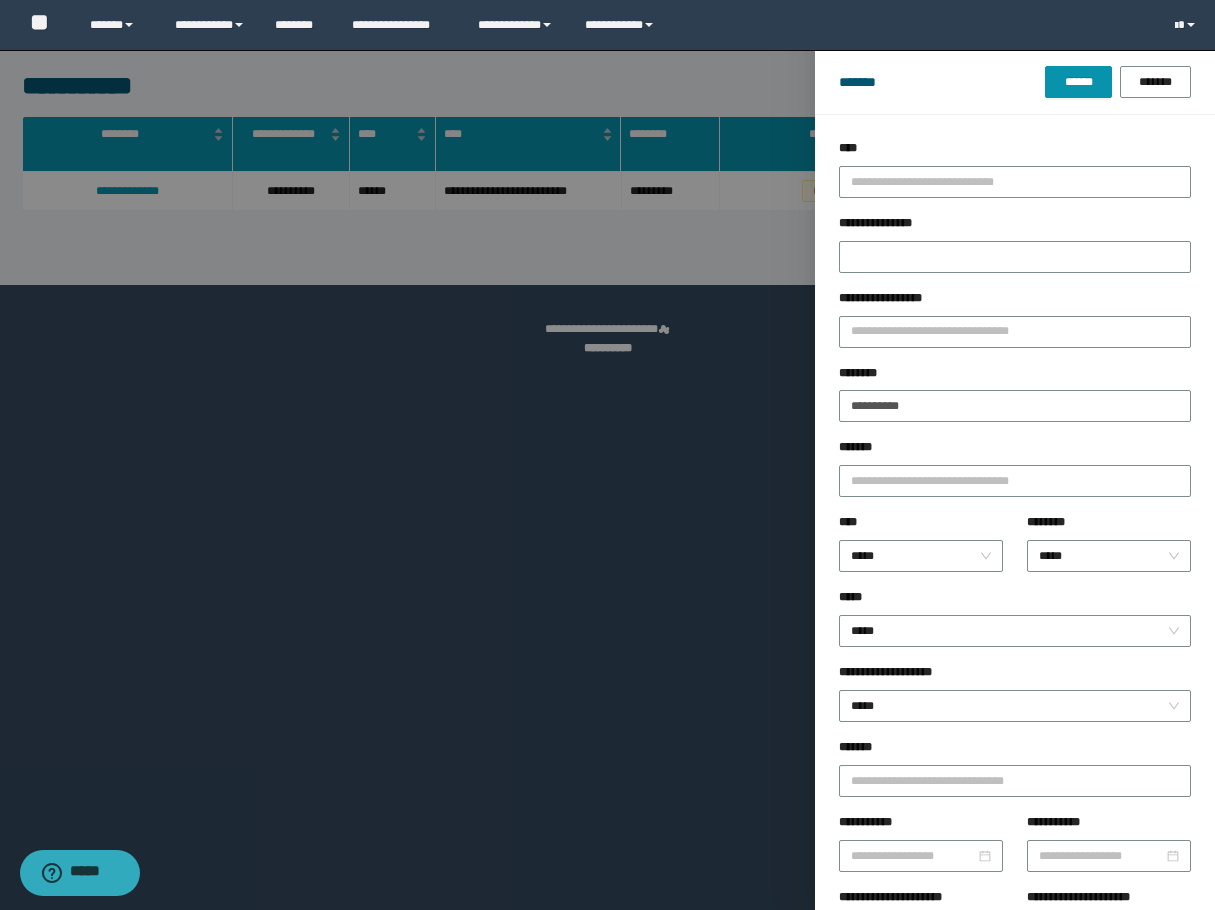 click at bounding box center [607, 455] 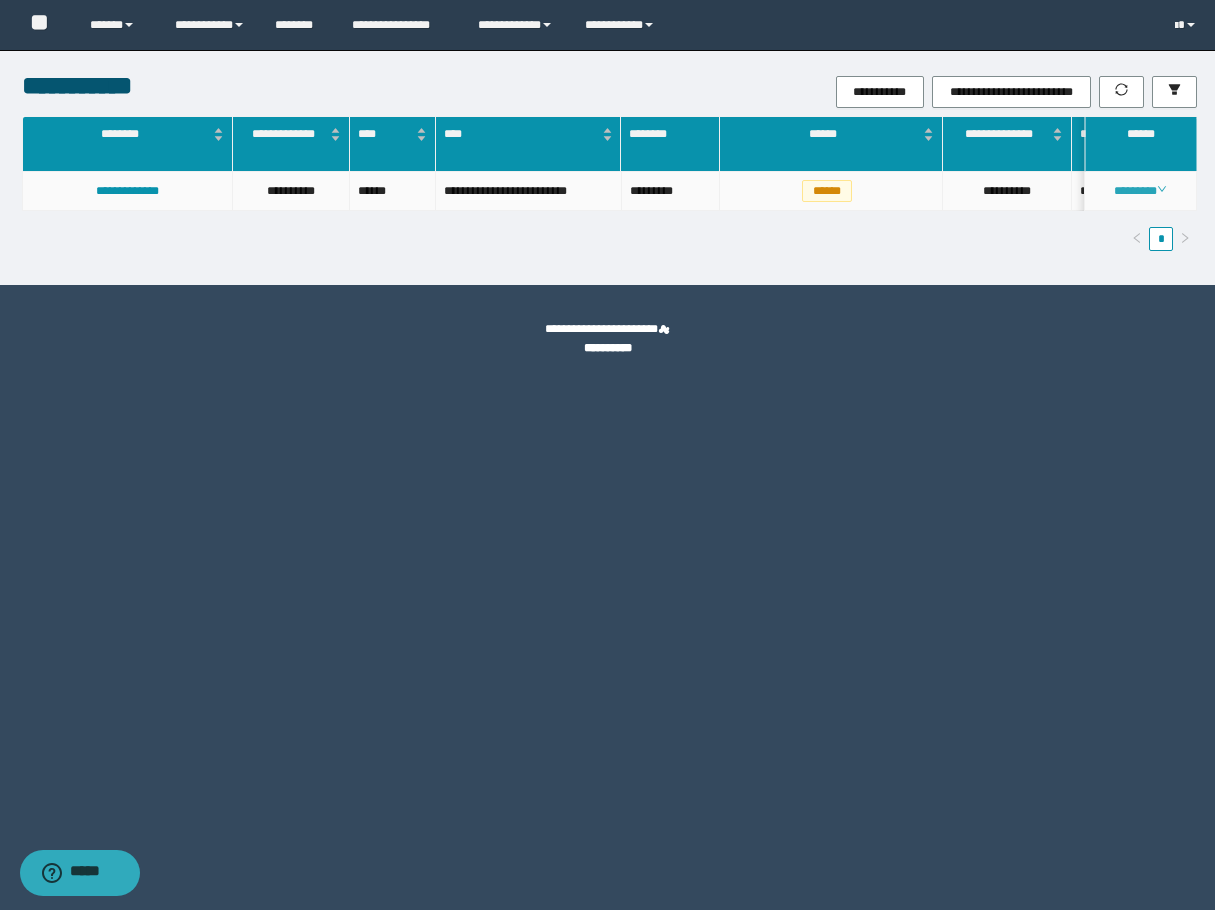 click on "********" at bounding box center (1140, 191) 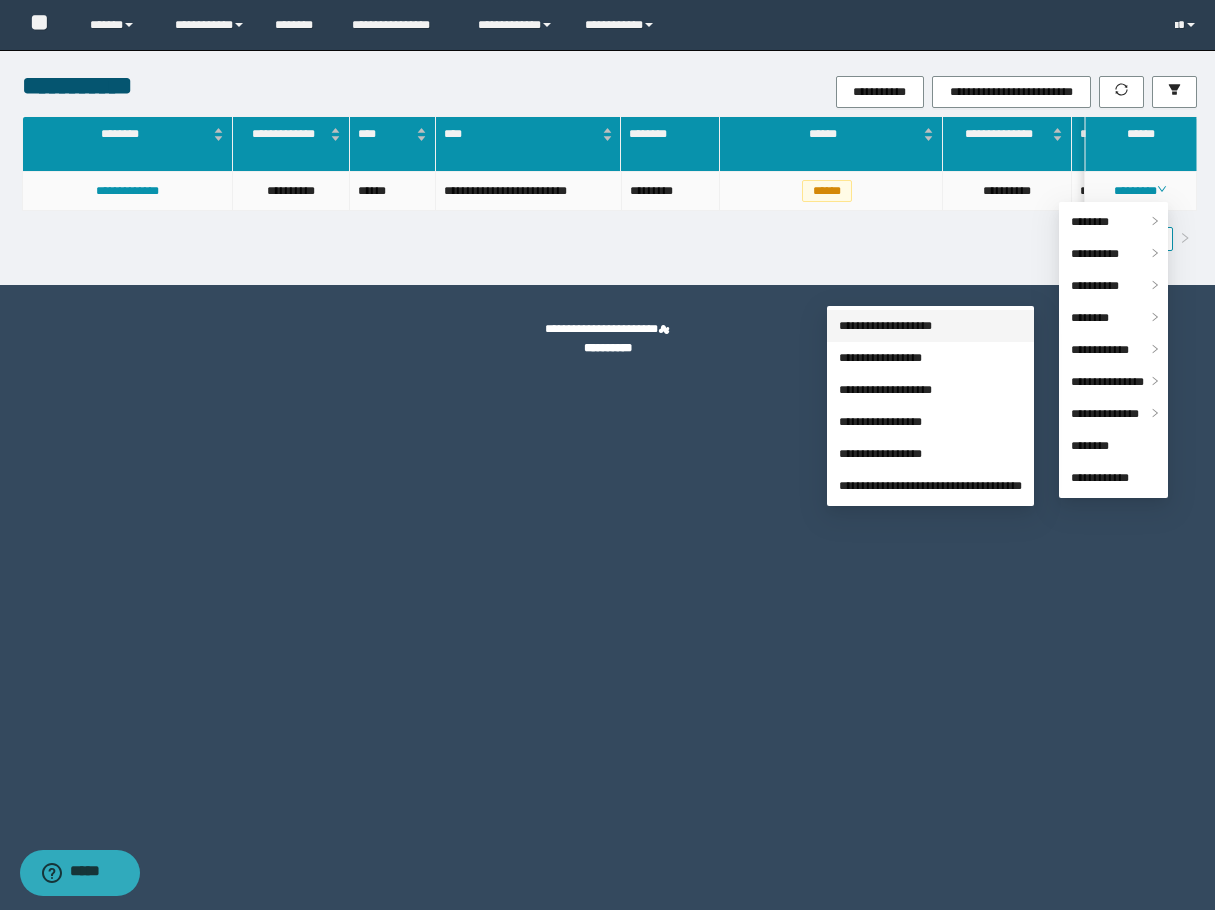 click on "**********" at bounding box center (885, 326) 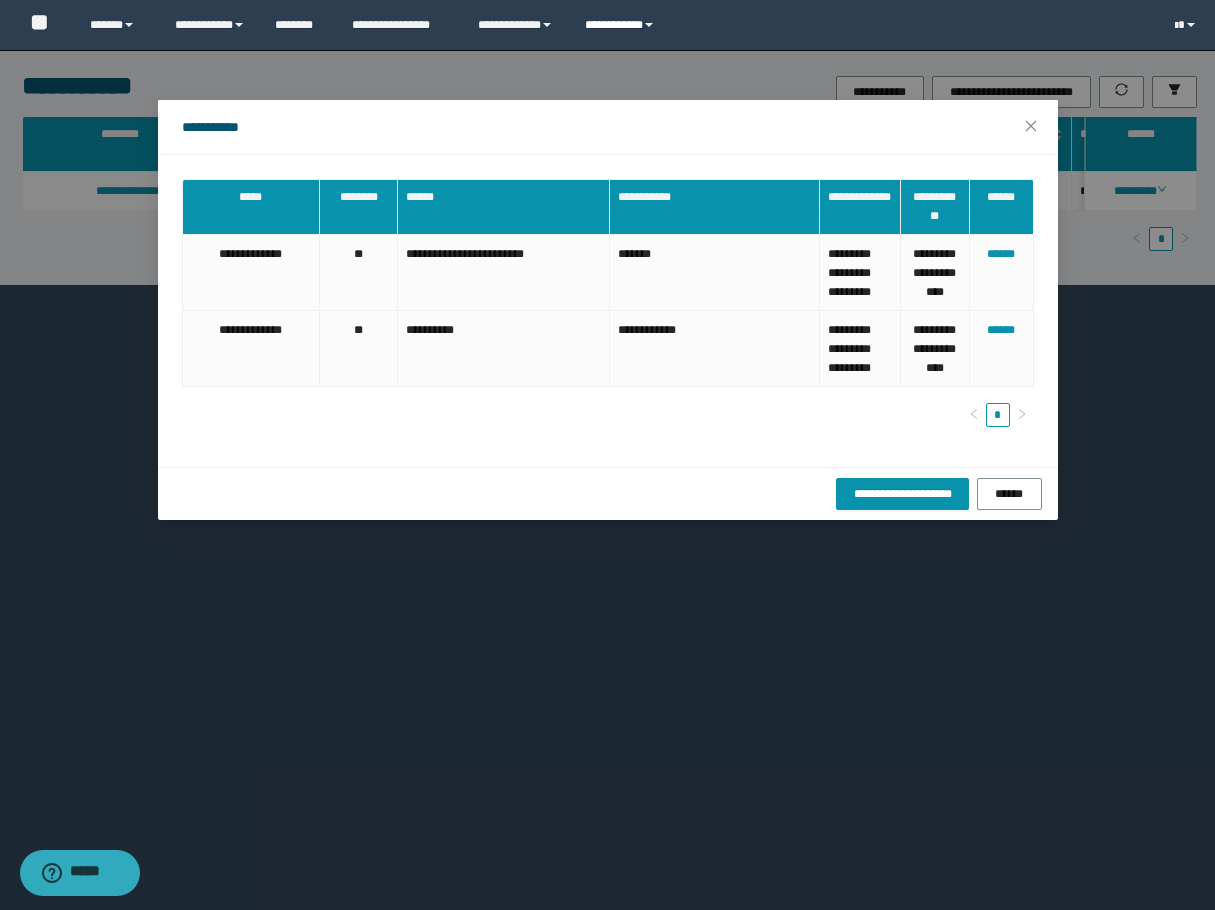 click on "**********" at bounding box center (622, 25) 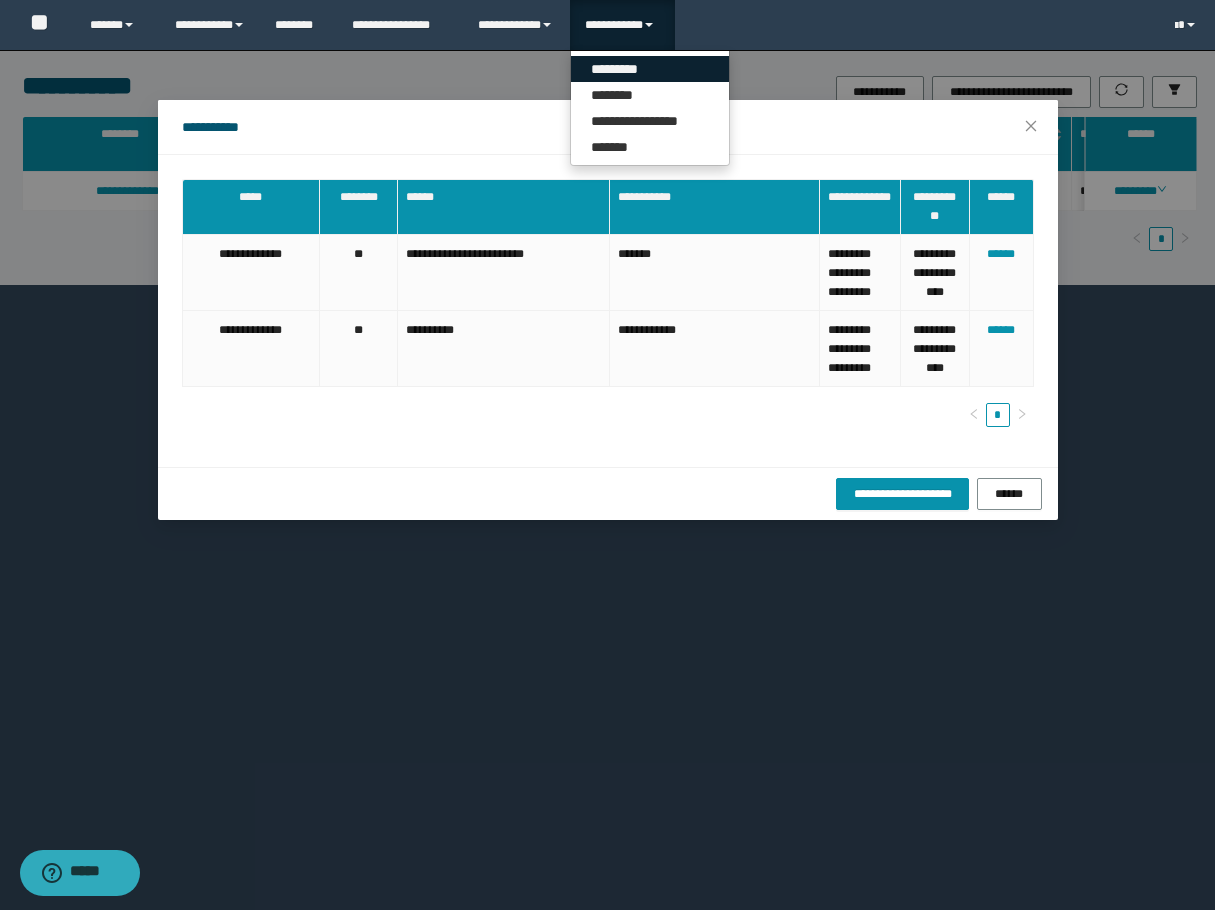 click on "*********" at bounding box center [650, 69] 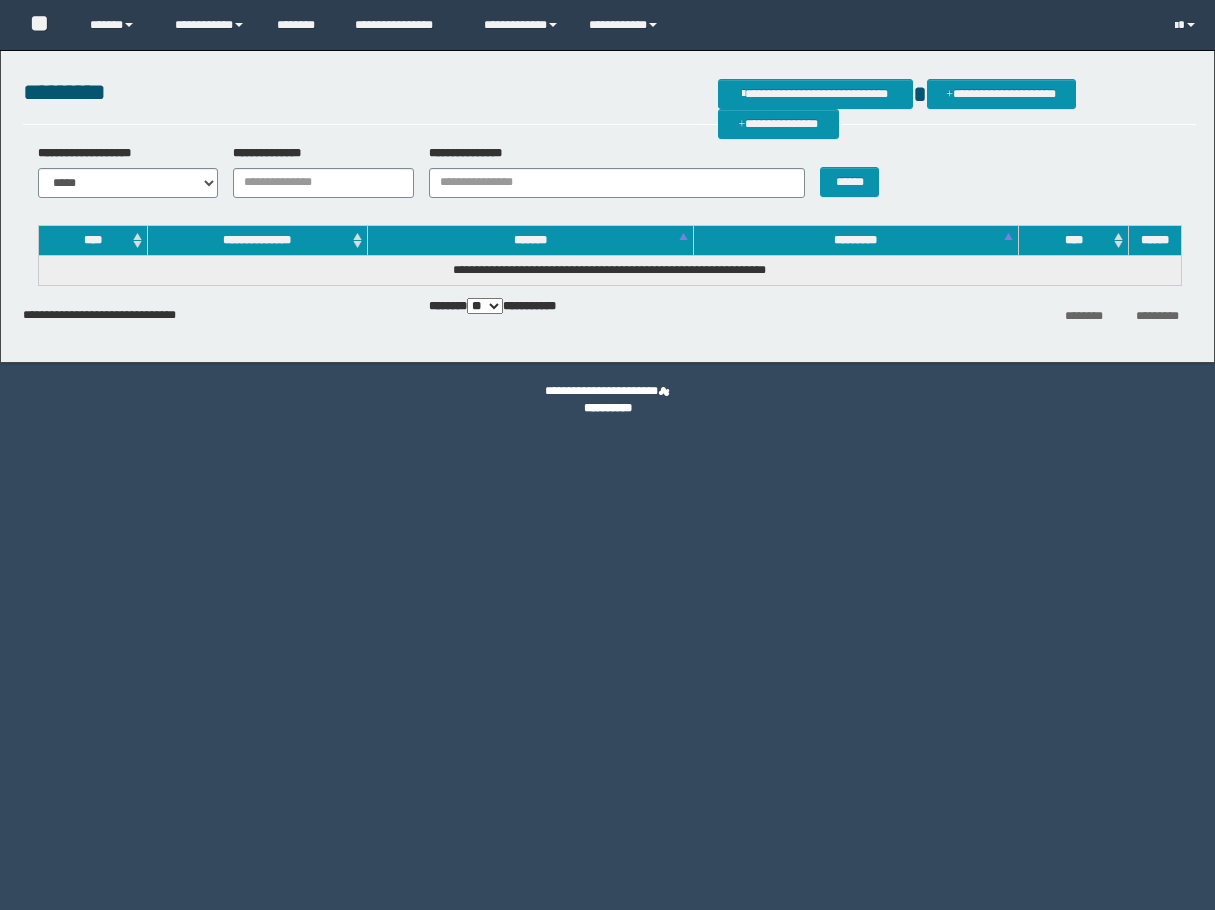 scroll, scrollTop: 0, scrollLeft: 0, axis: both 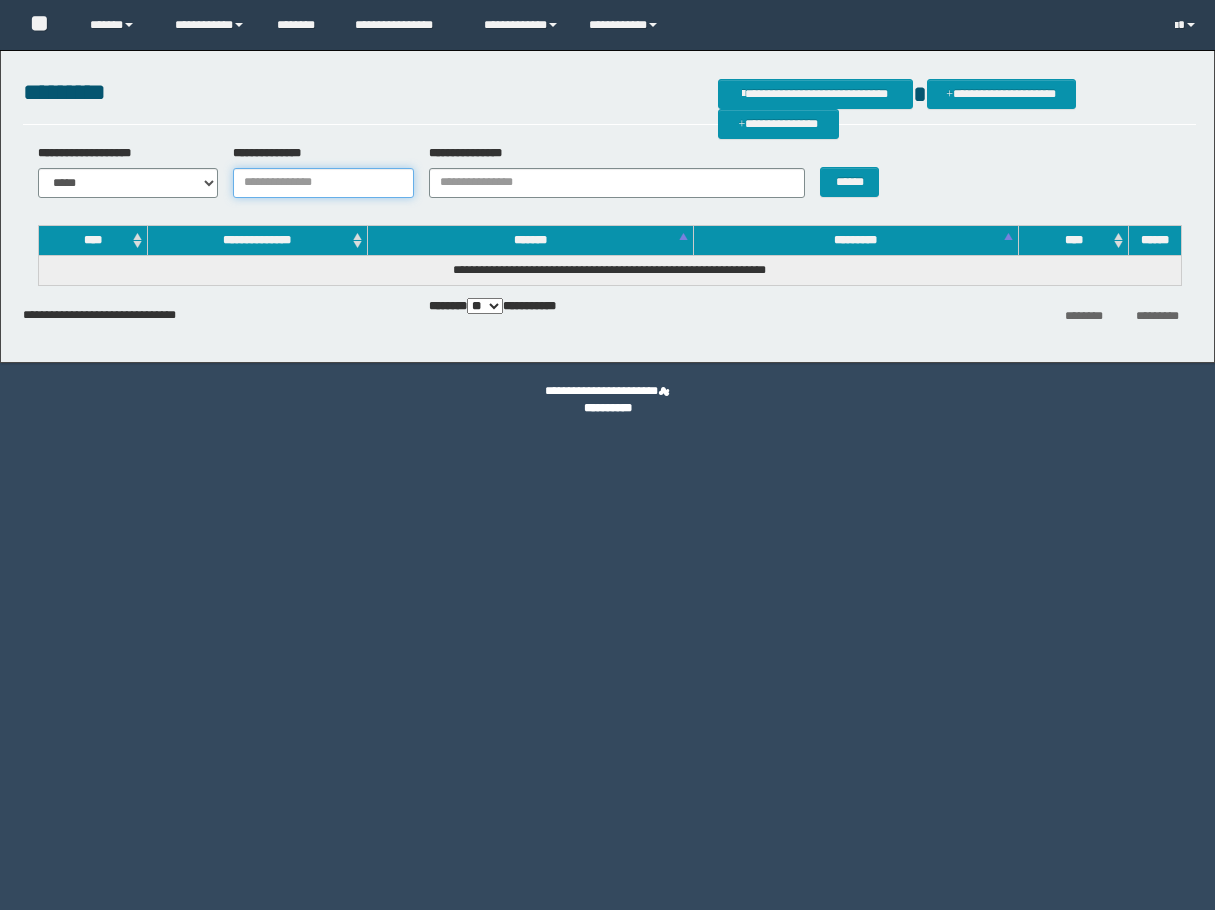 click on "**********" at bounding box center [323, 183] 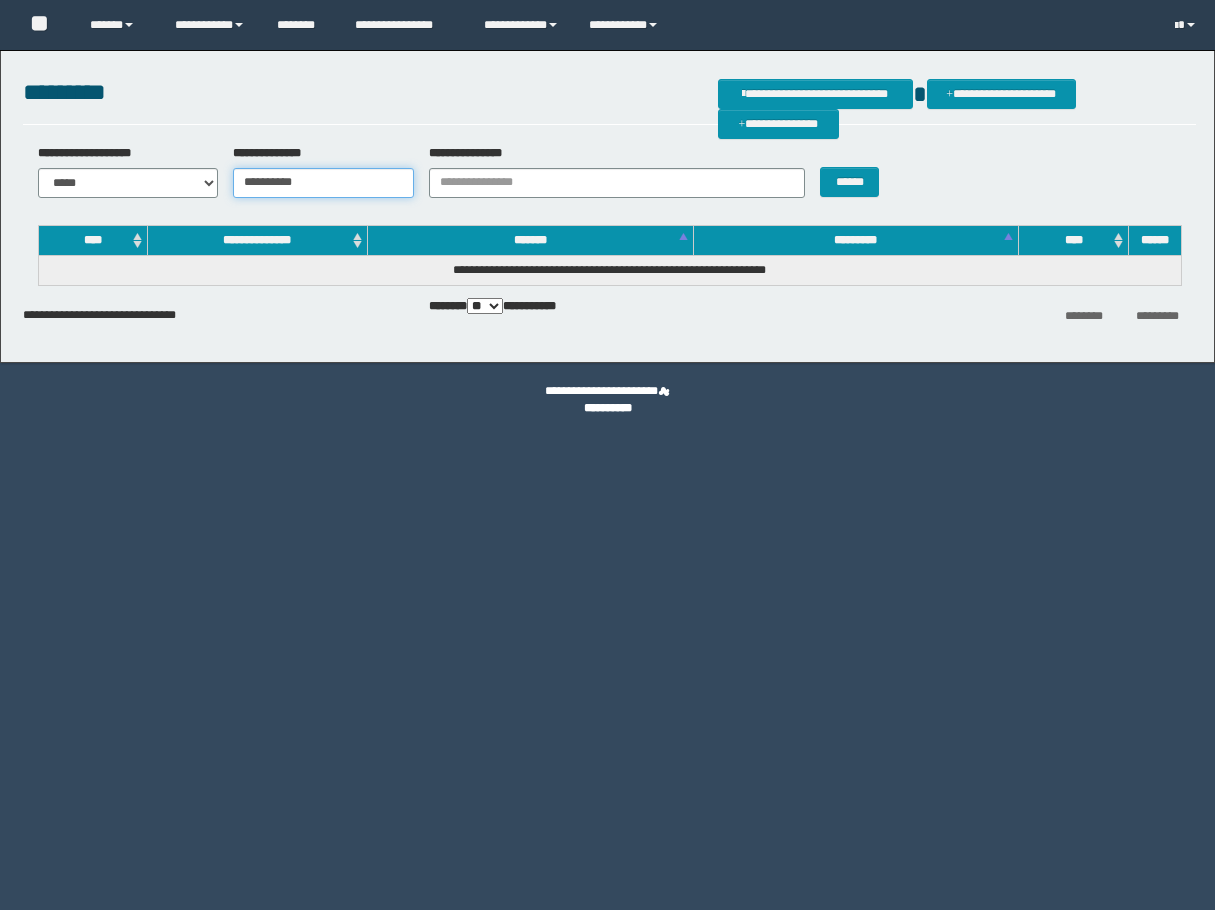 scroll, scrollTop: 0, scrollLeft: 0, axis: both 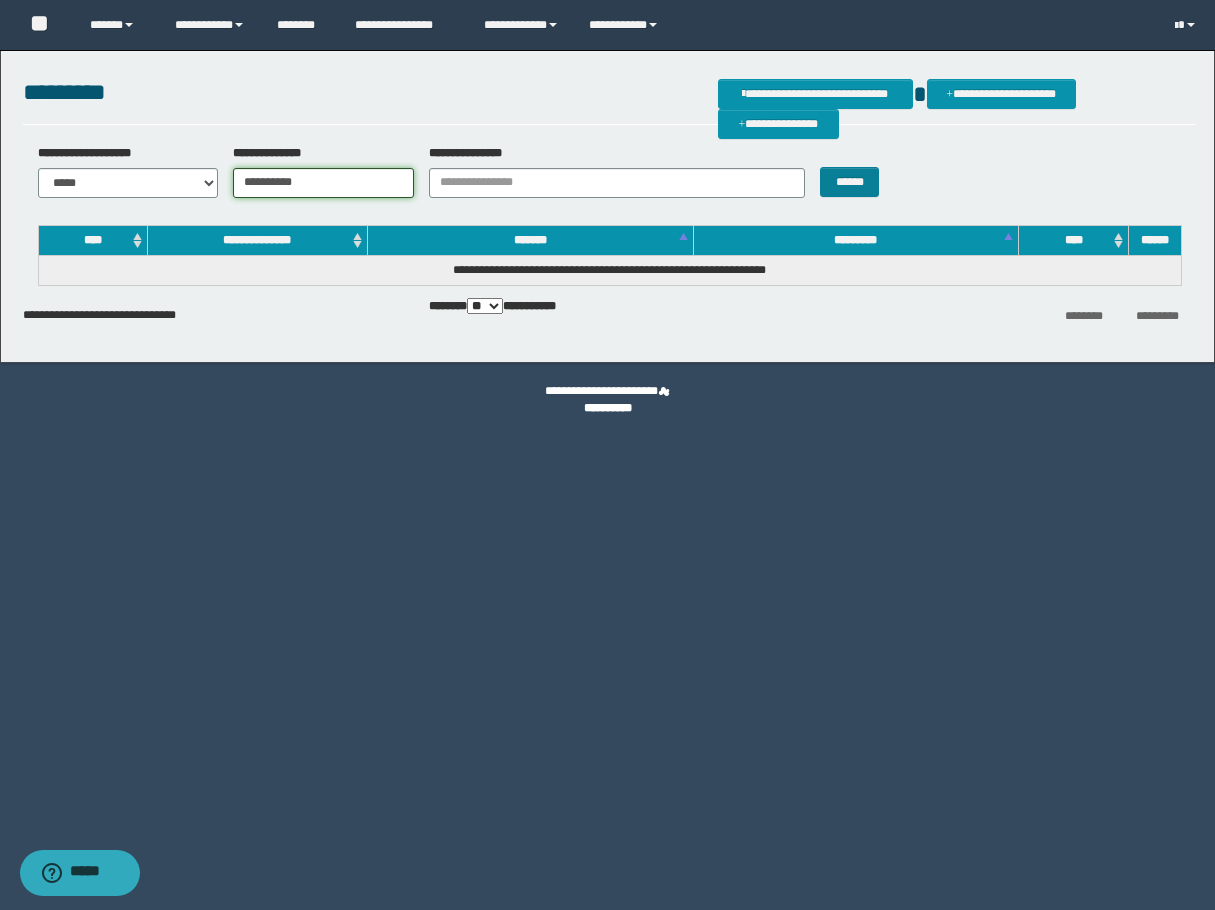 type on "**********" 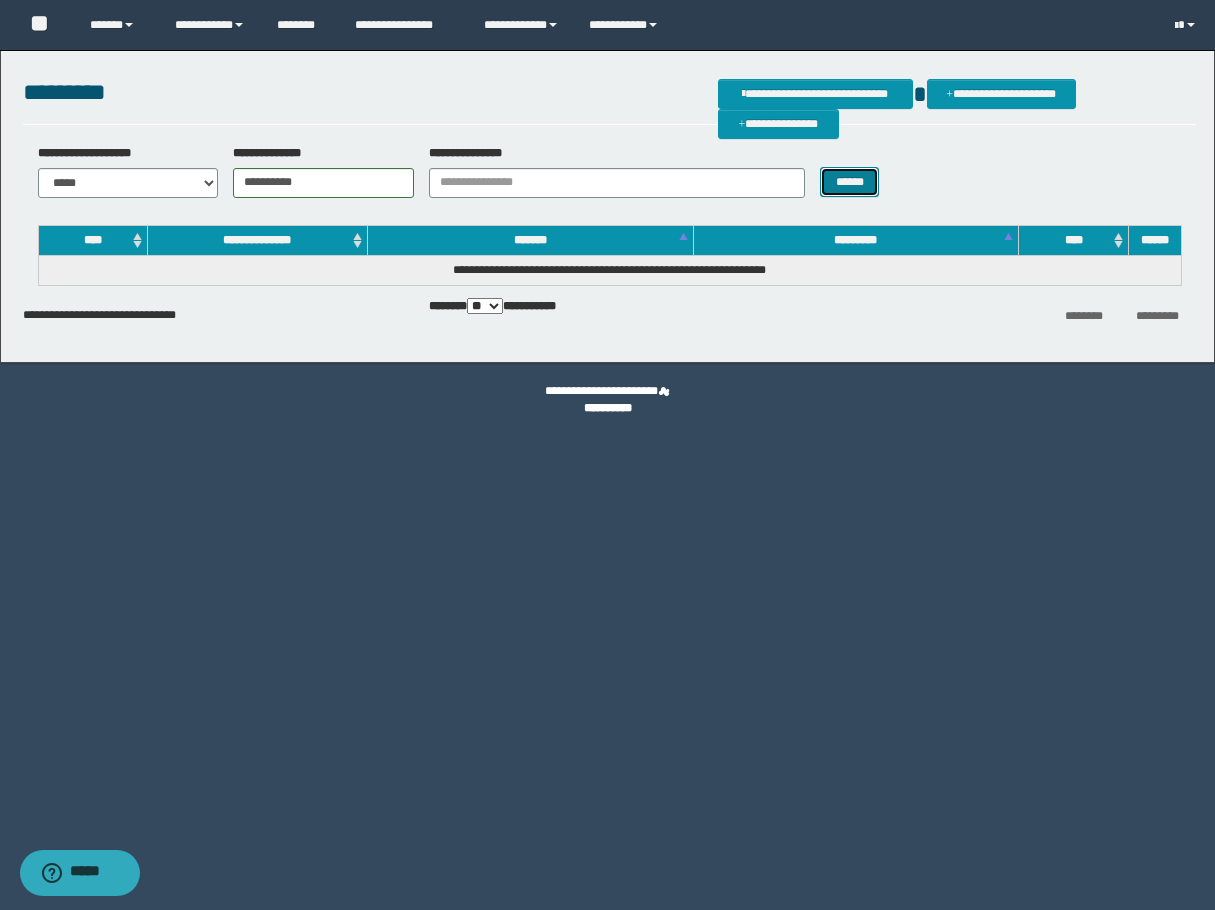 click on "******" at bounding box center (849, 182) 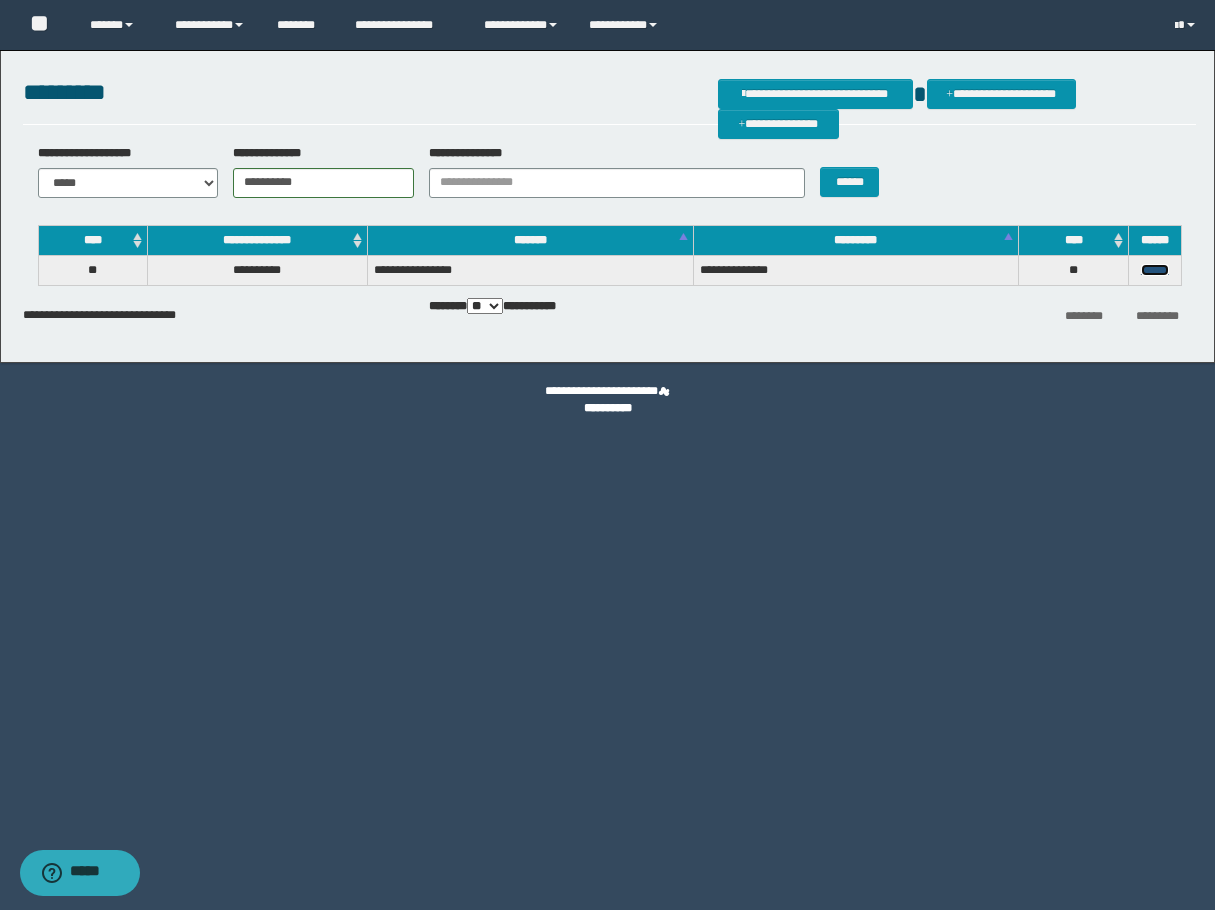 click on "******" at bounding box center (1155, 270) 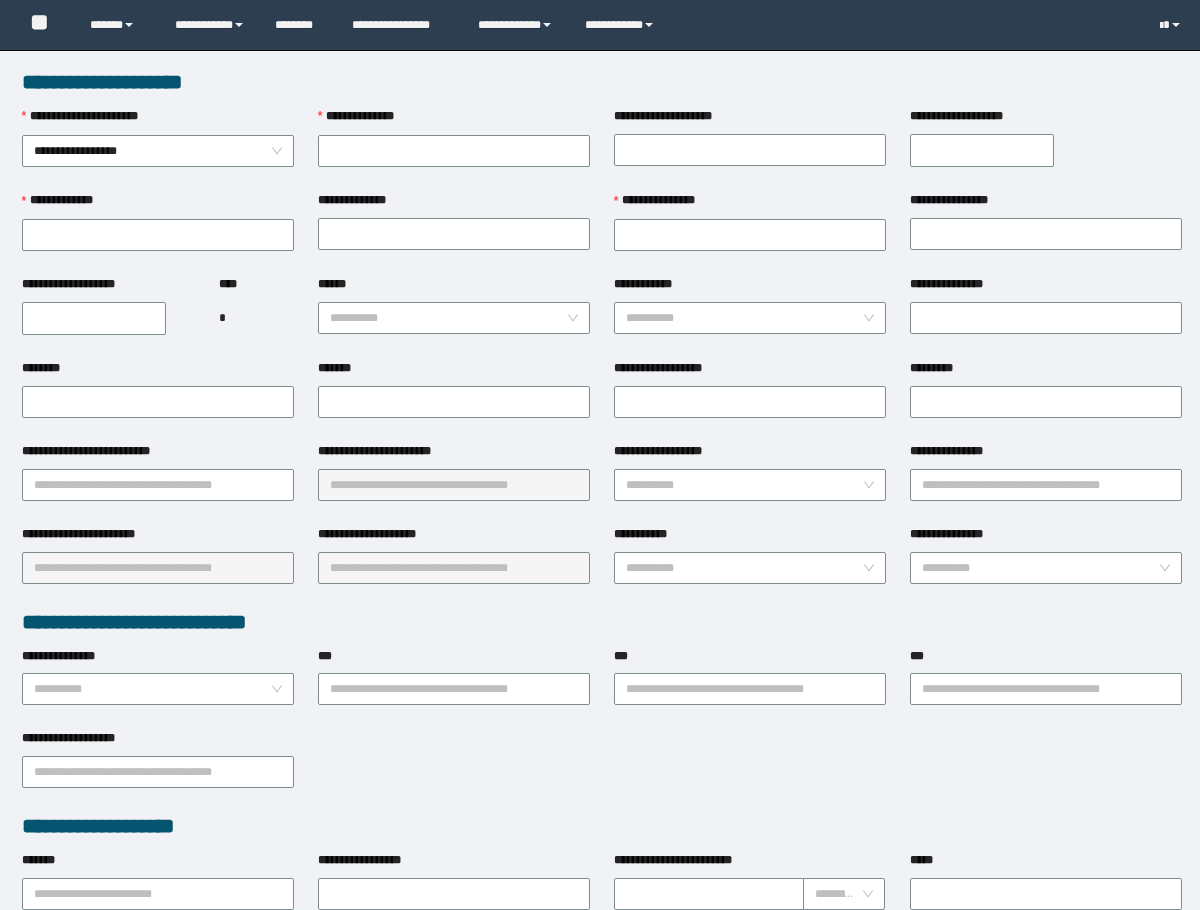 scroll, scrollTop: 0, scrollLeft: 0, axis: both 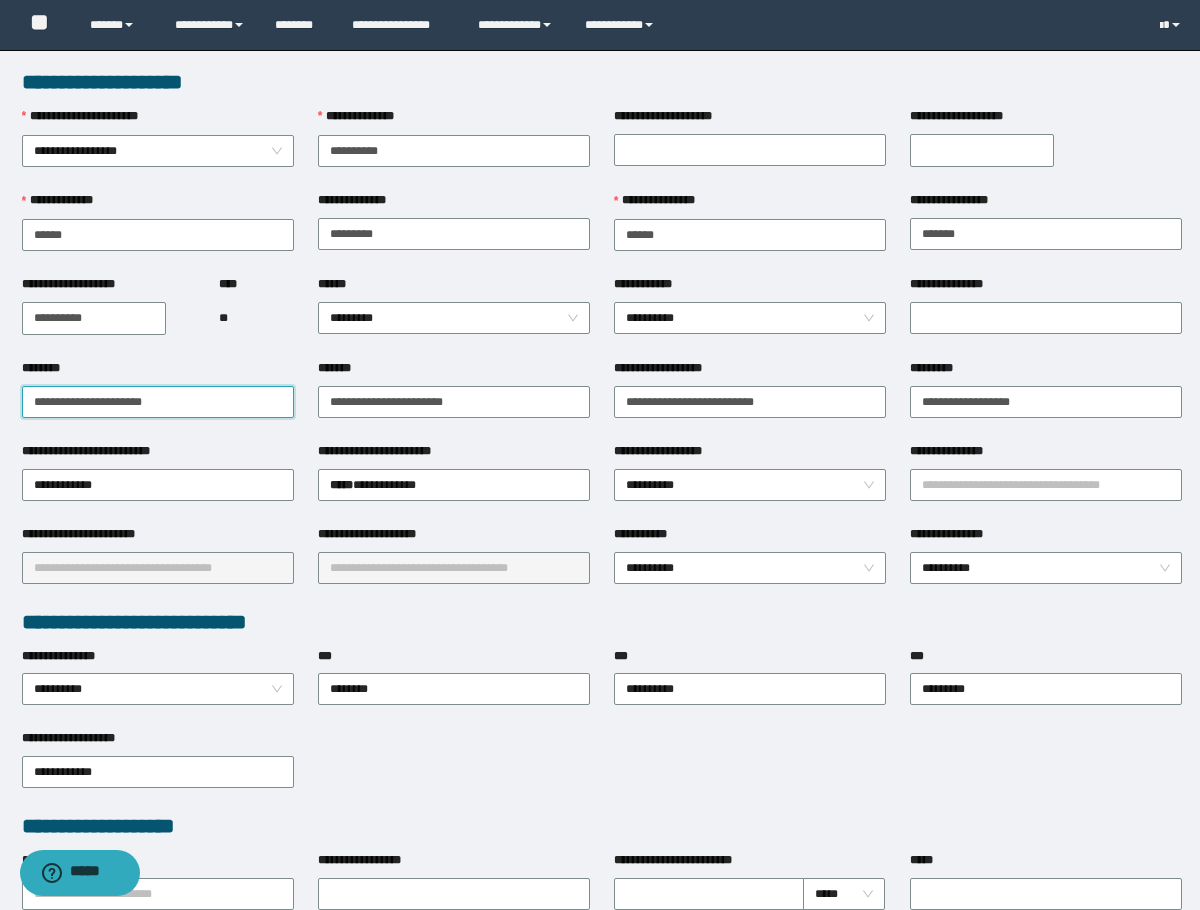 drag, startPoint x: 100, startPoint y: 403, endPoint x: -1, endPoint y: 424, distance: 103.16007 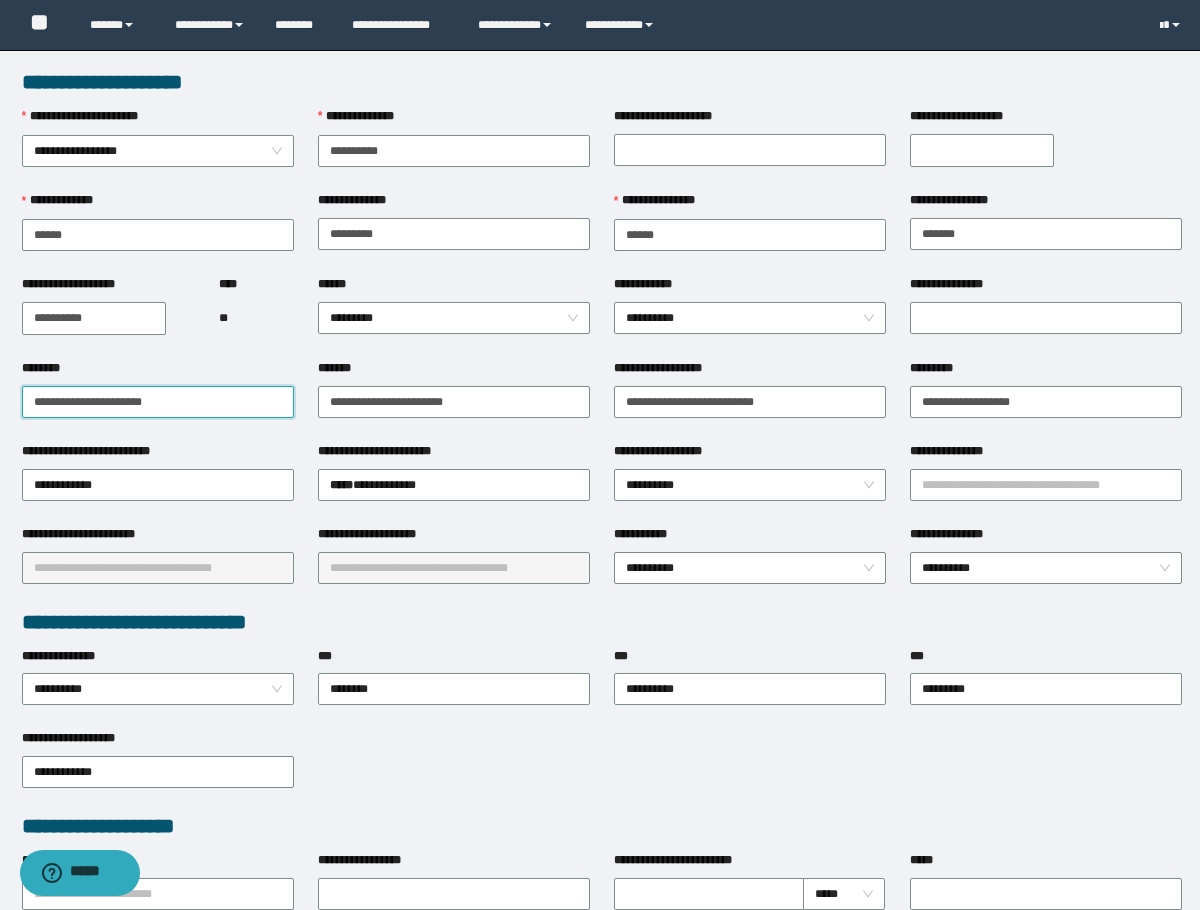 drag, startPoint x: 178, startPoint y: 411, endPoint x: -1, endPoint y: 413, distance: 179.01117 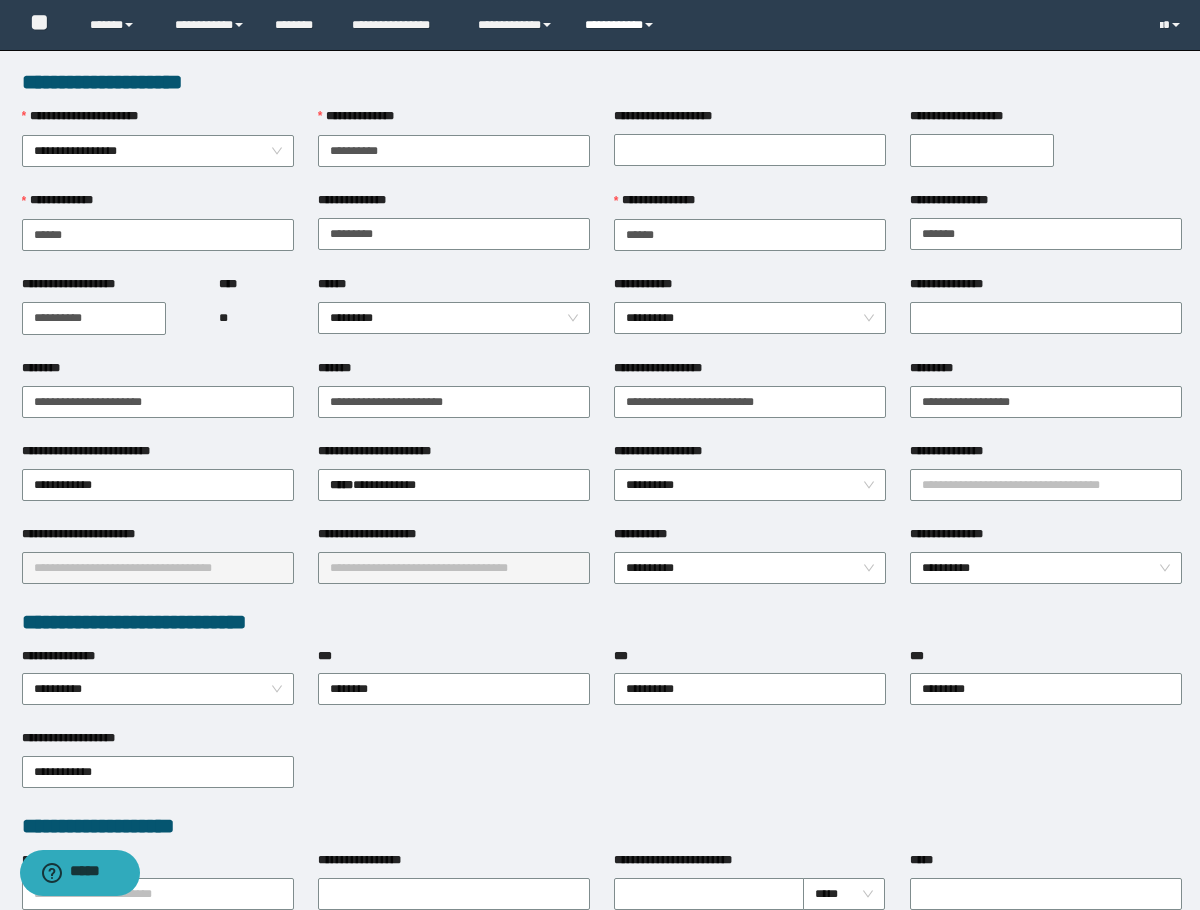click on "**********" at bounding box center (622, 25) 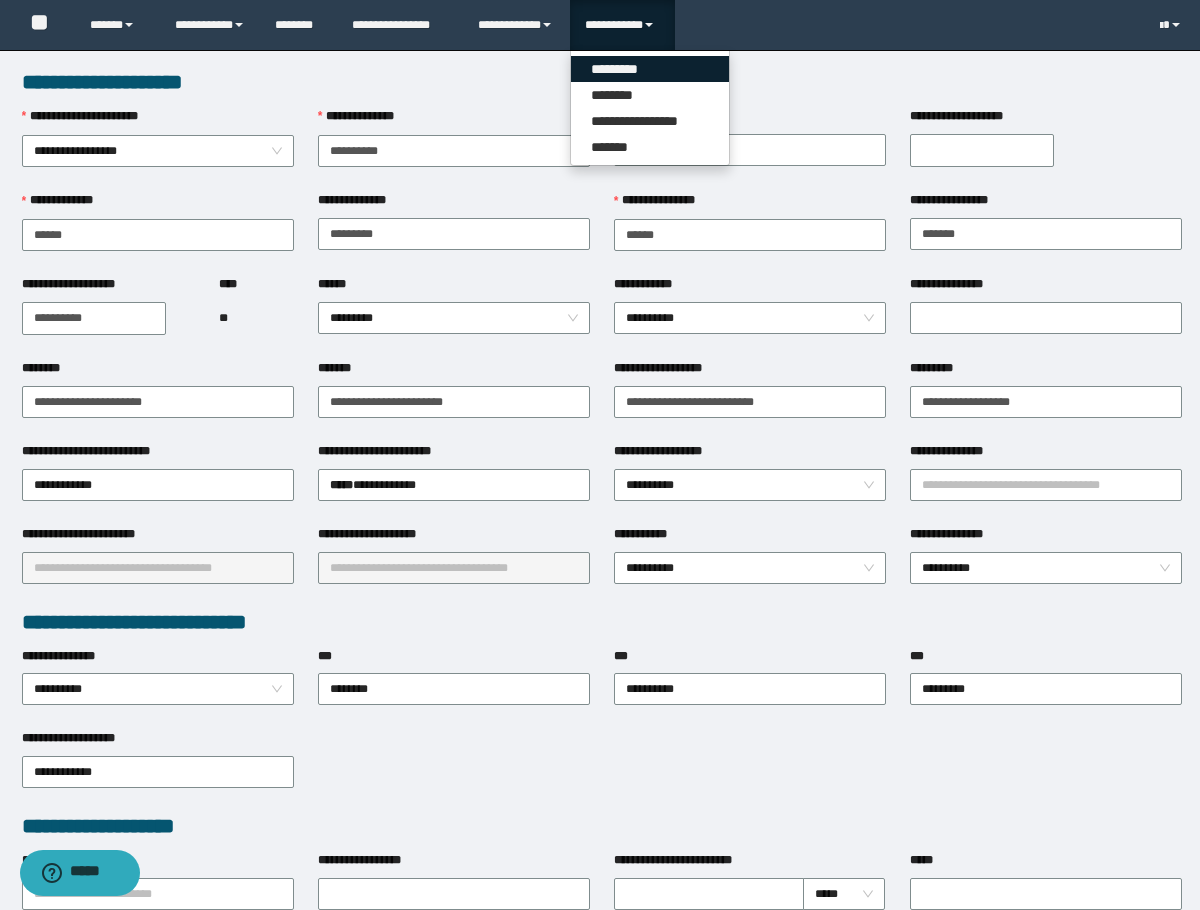 click on "*********" at bounding box center [650, 69] 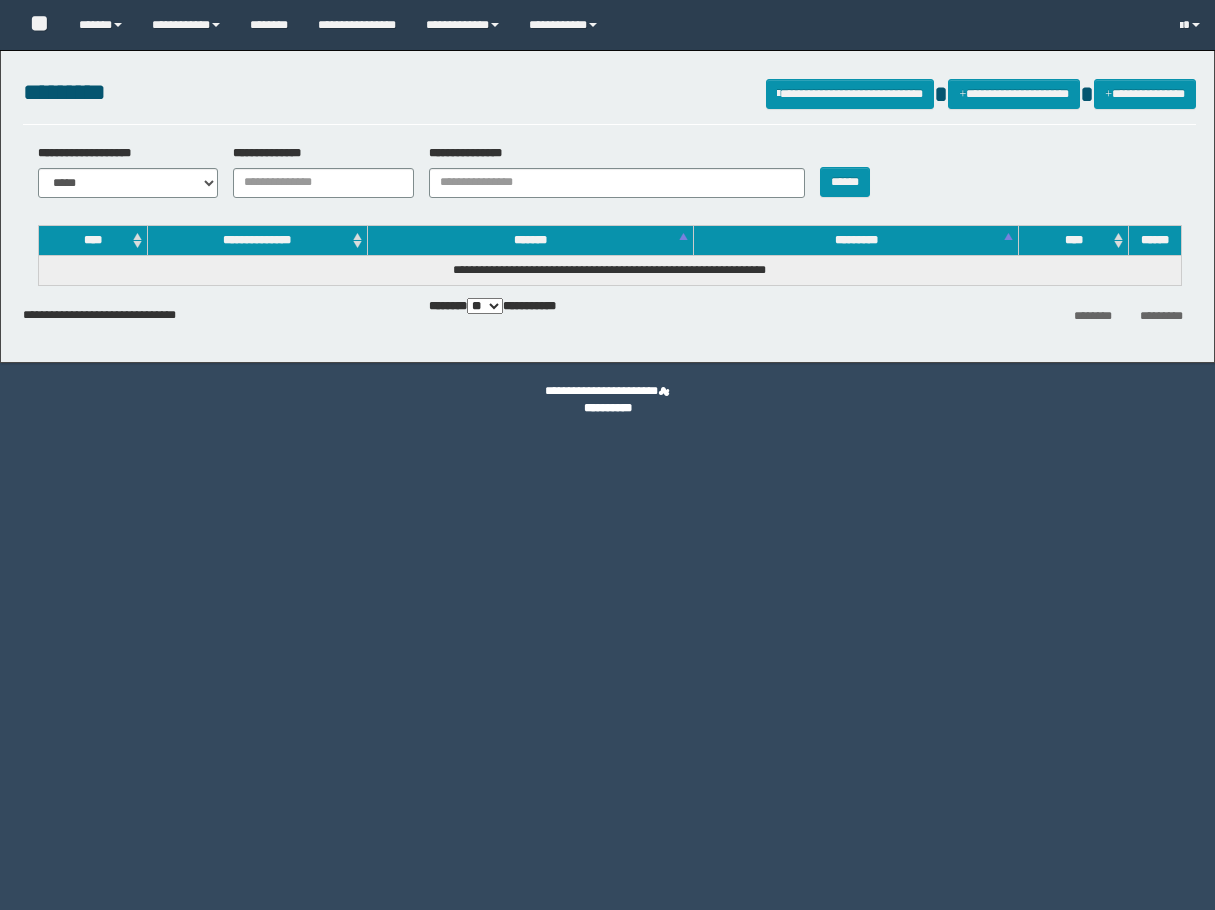 scroll, scrollTop: 0, scrollLeft: 0, axis: both 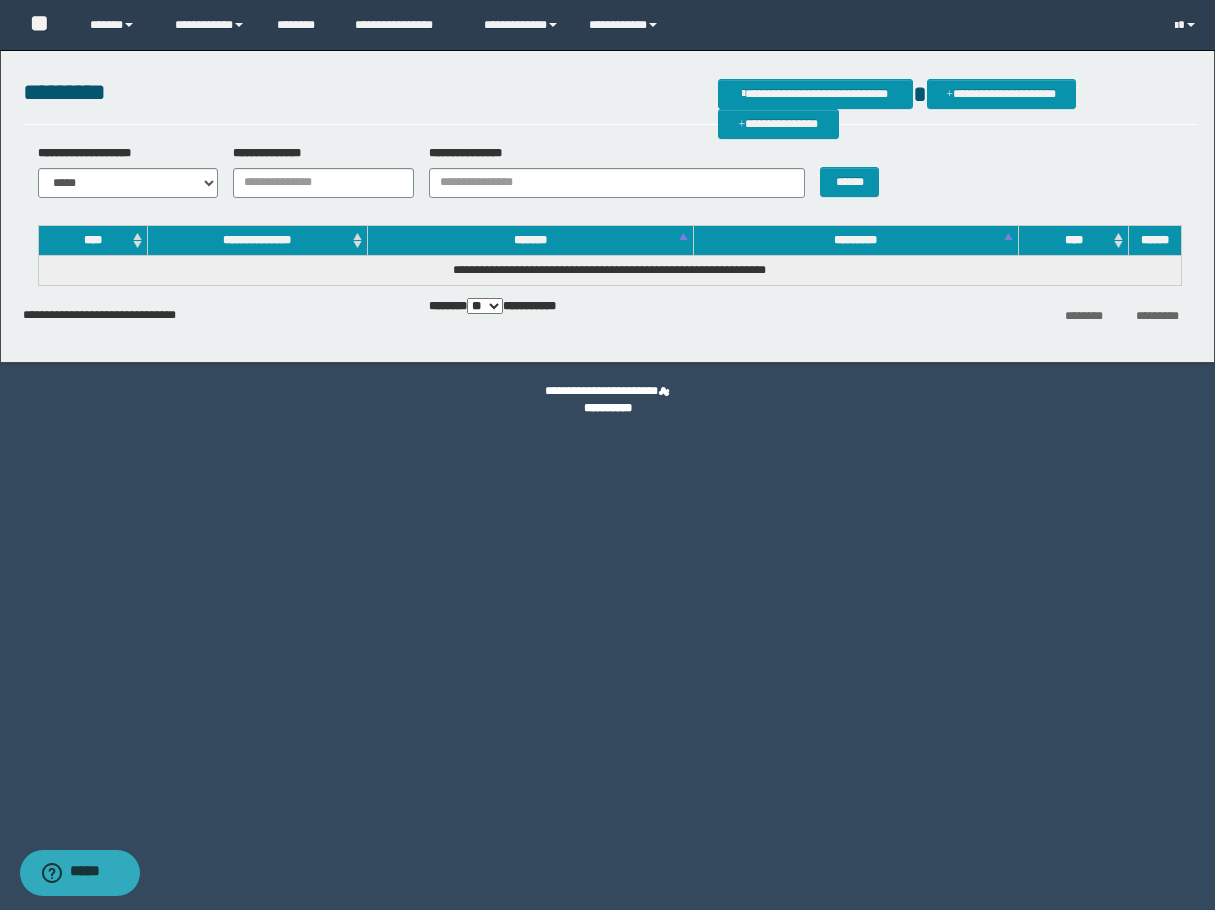 click on "**********" at bounding box center [607, 455] 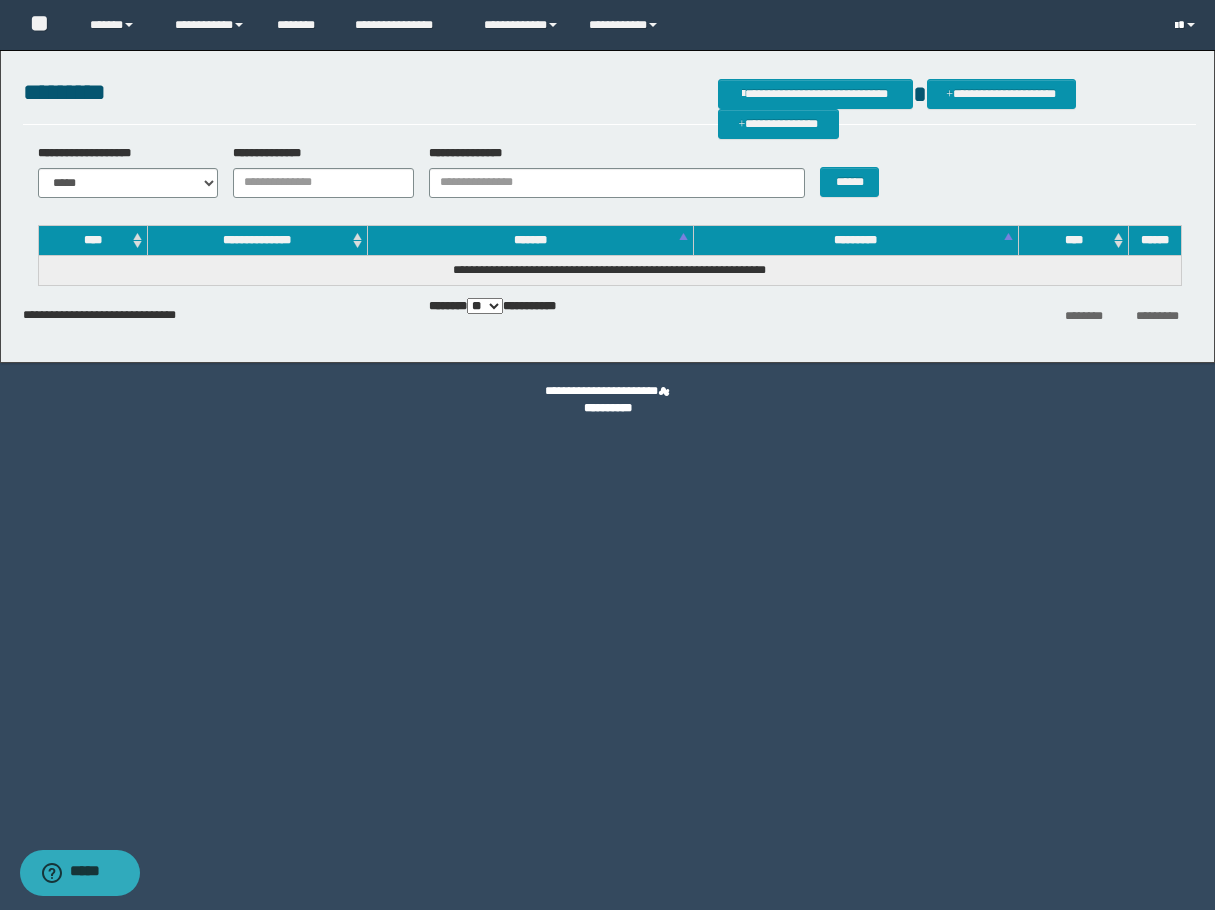 click at bounding box center (1187, 25) 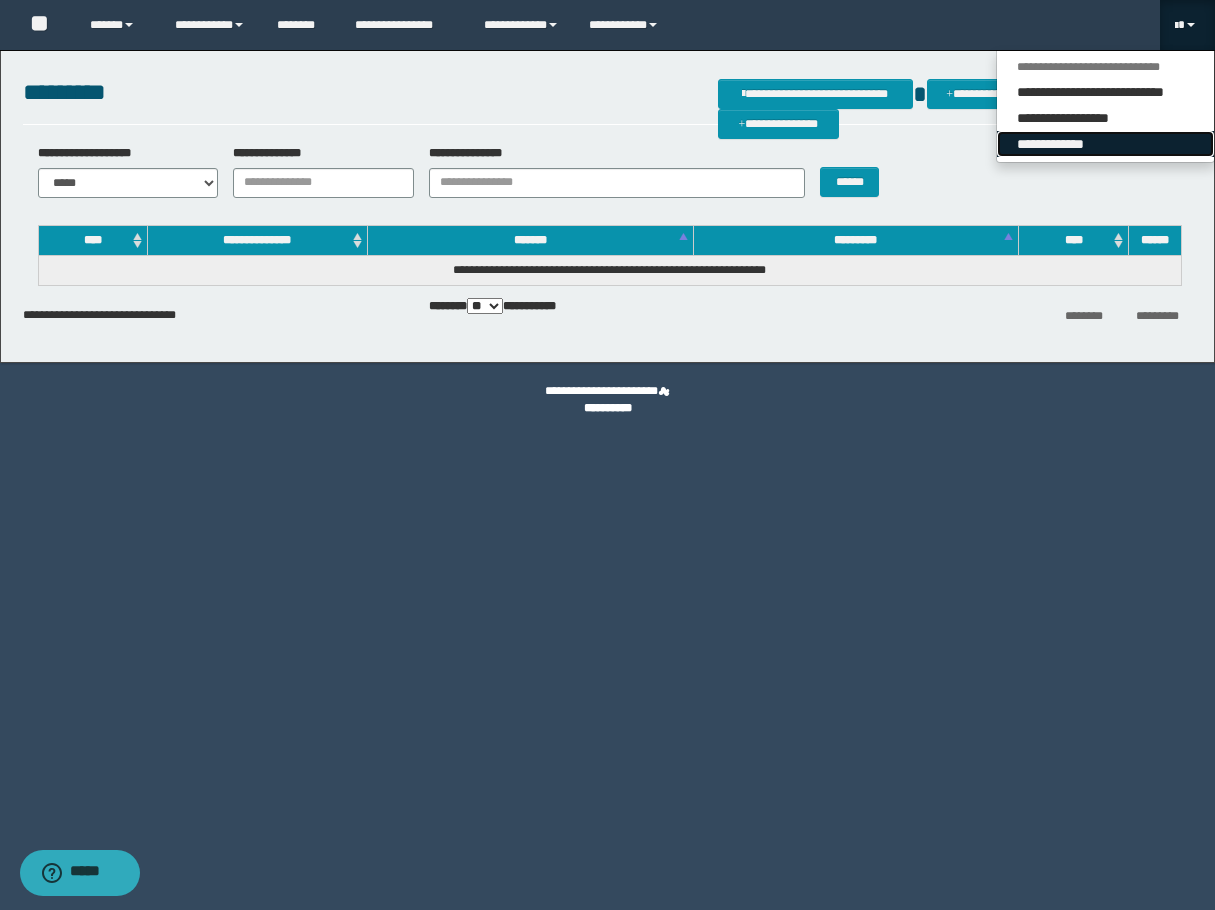 click on "**********" at bounding box center (1105, 144) 